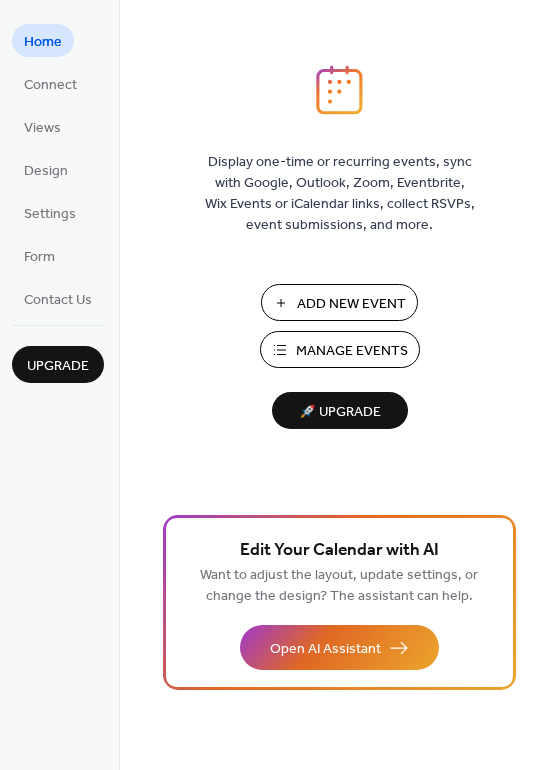scroll, scrollTop: 0, scrollLeft: 0, axis: both 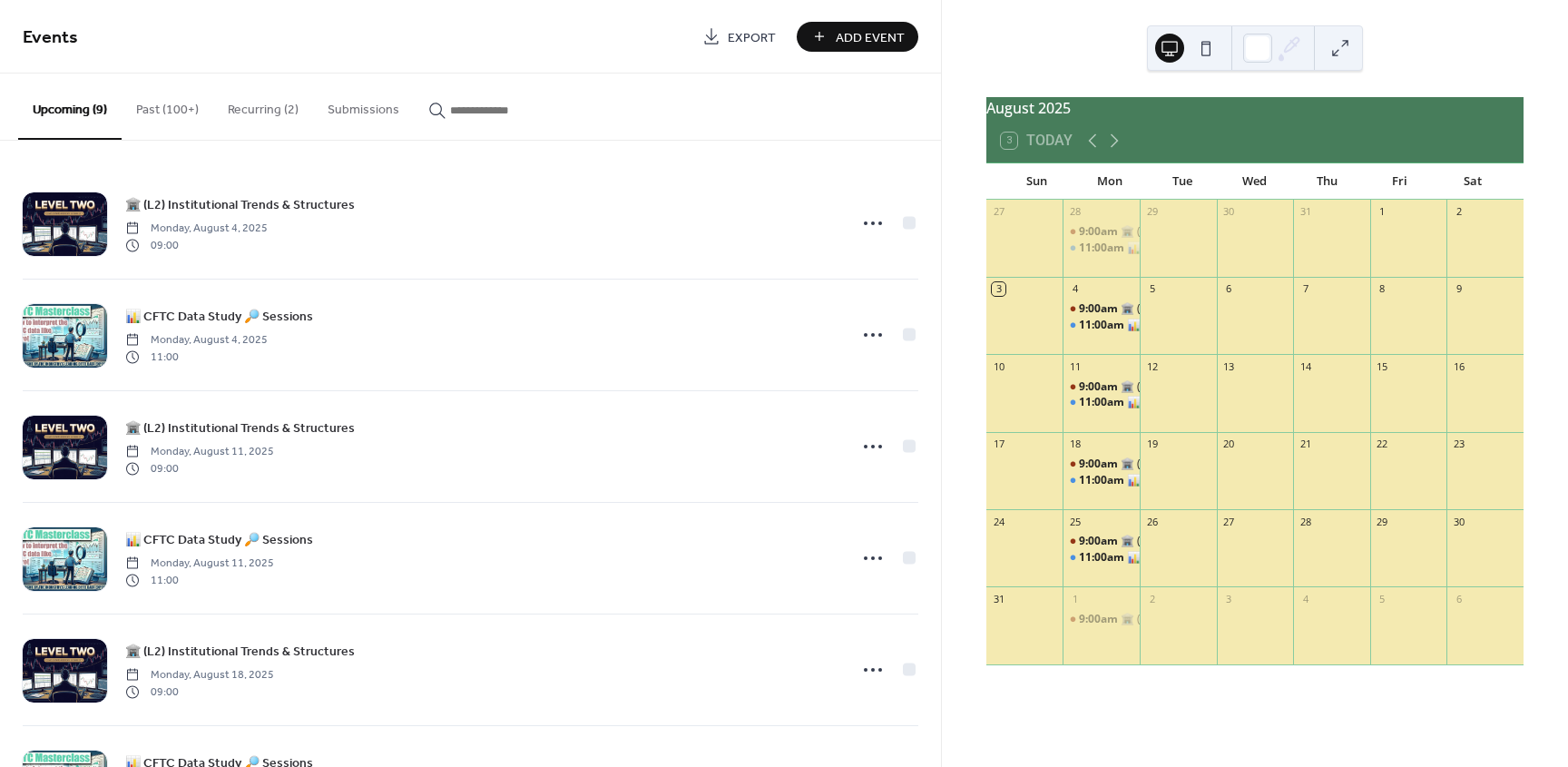 click on "Past (100+)" at bounding box center (167, 105) 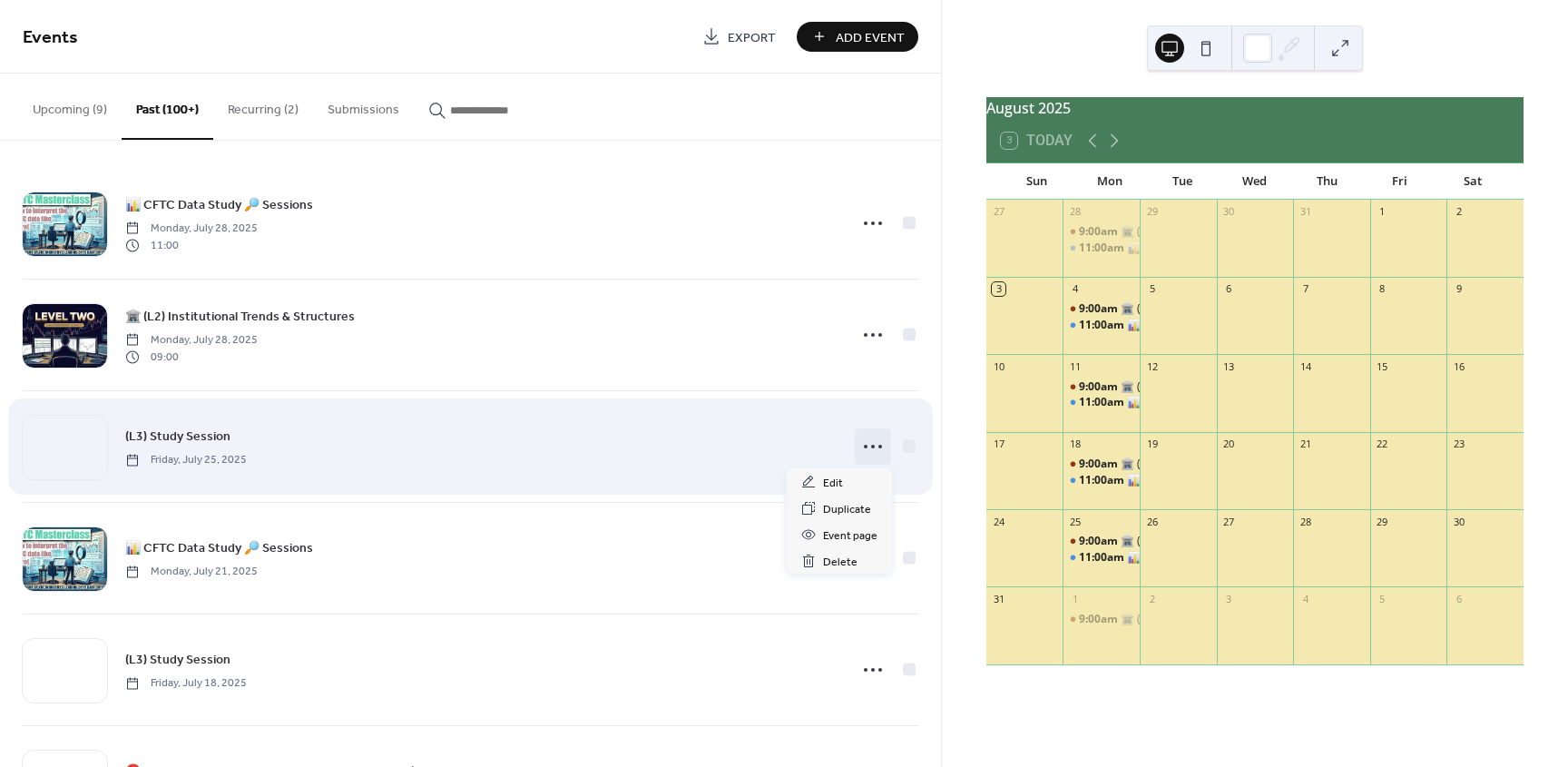 click 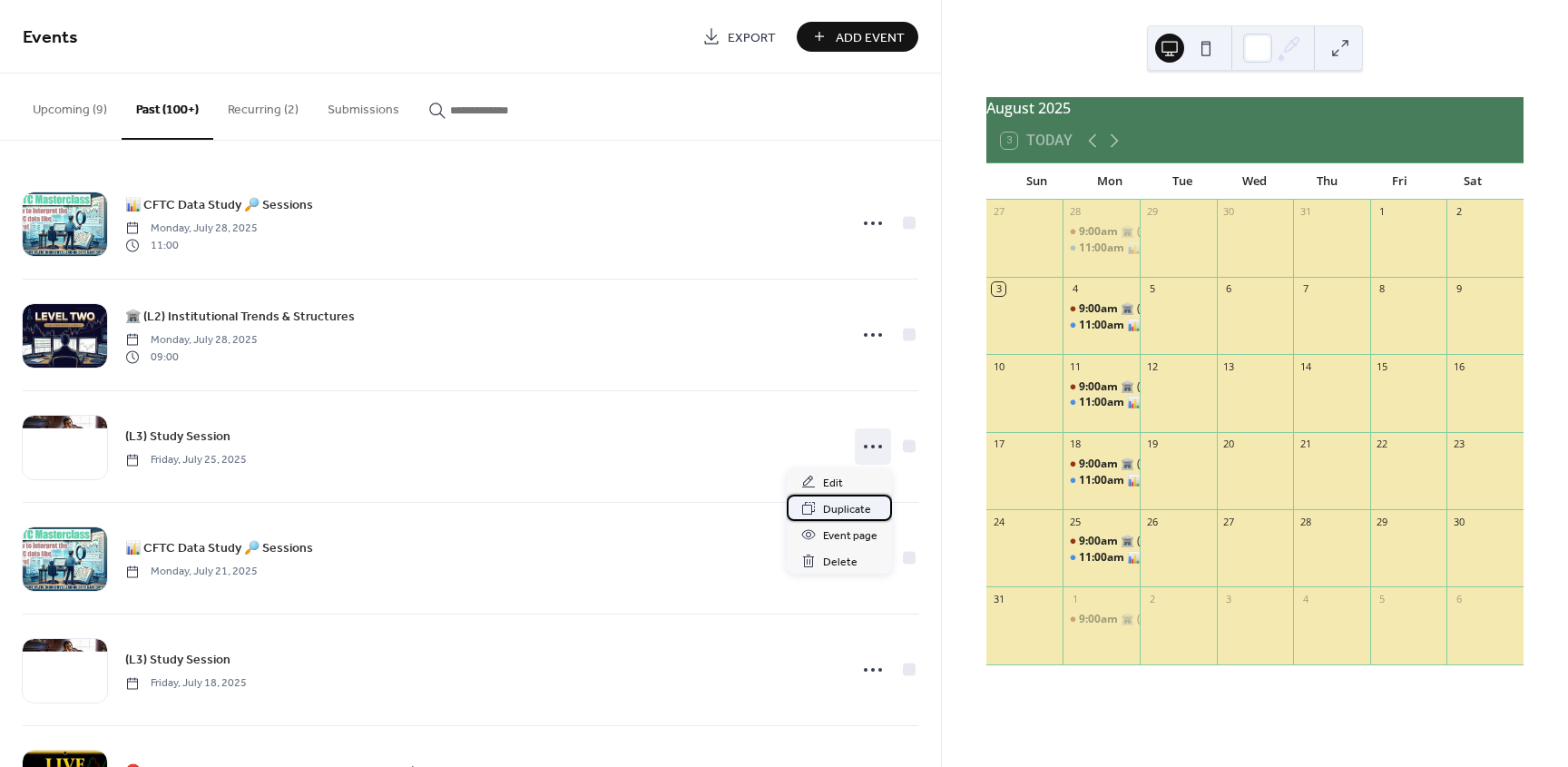 click on "Duplicate" at bounding box center [847, 509] 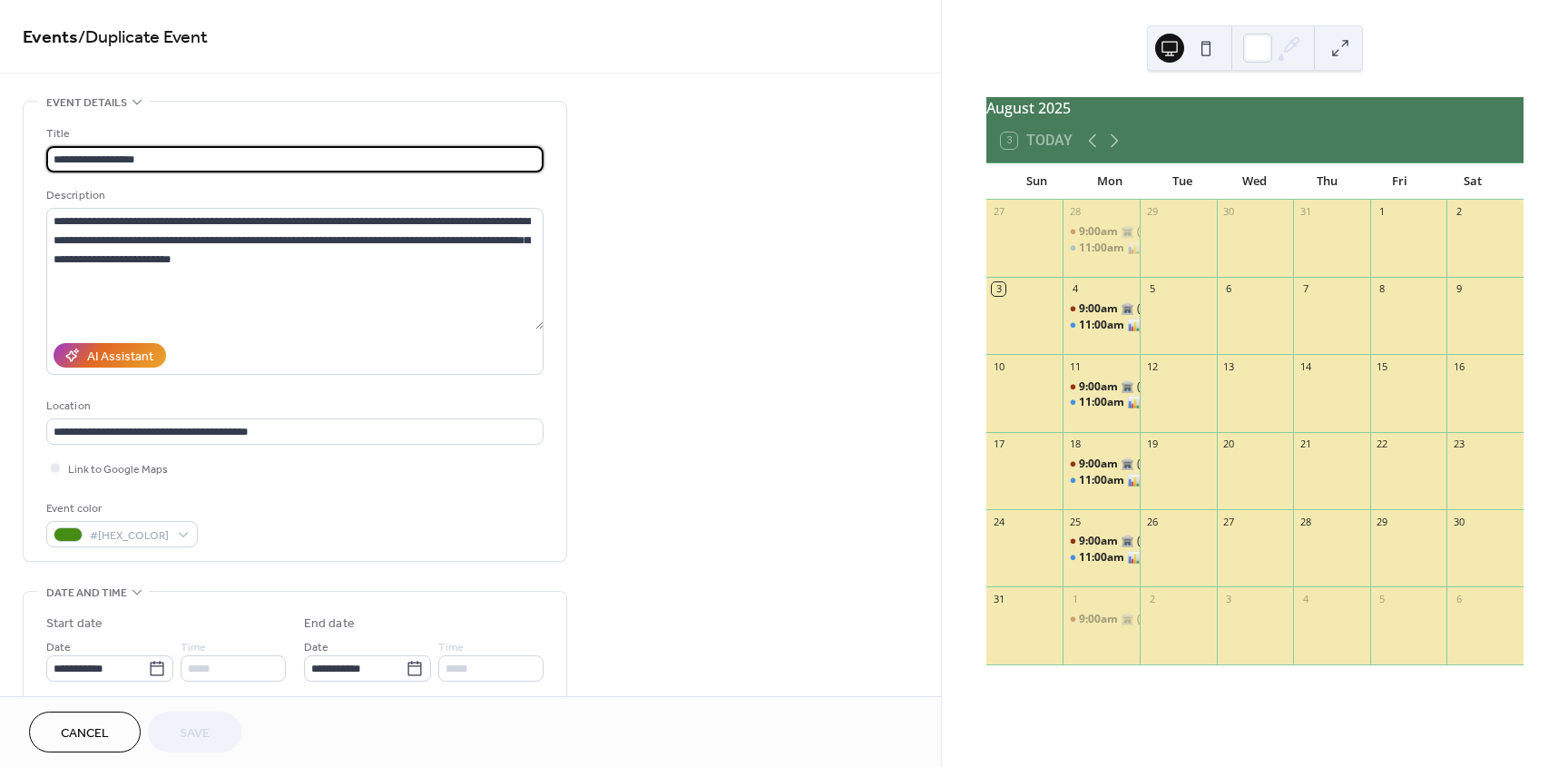 scroll, scrollTop: 218, scrollLeft: 0, axis: vertical 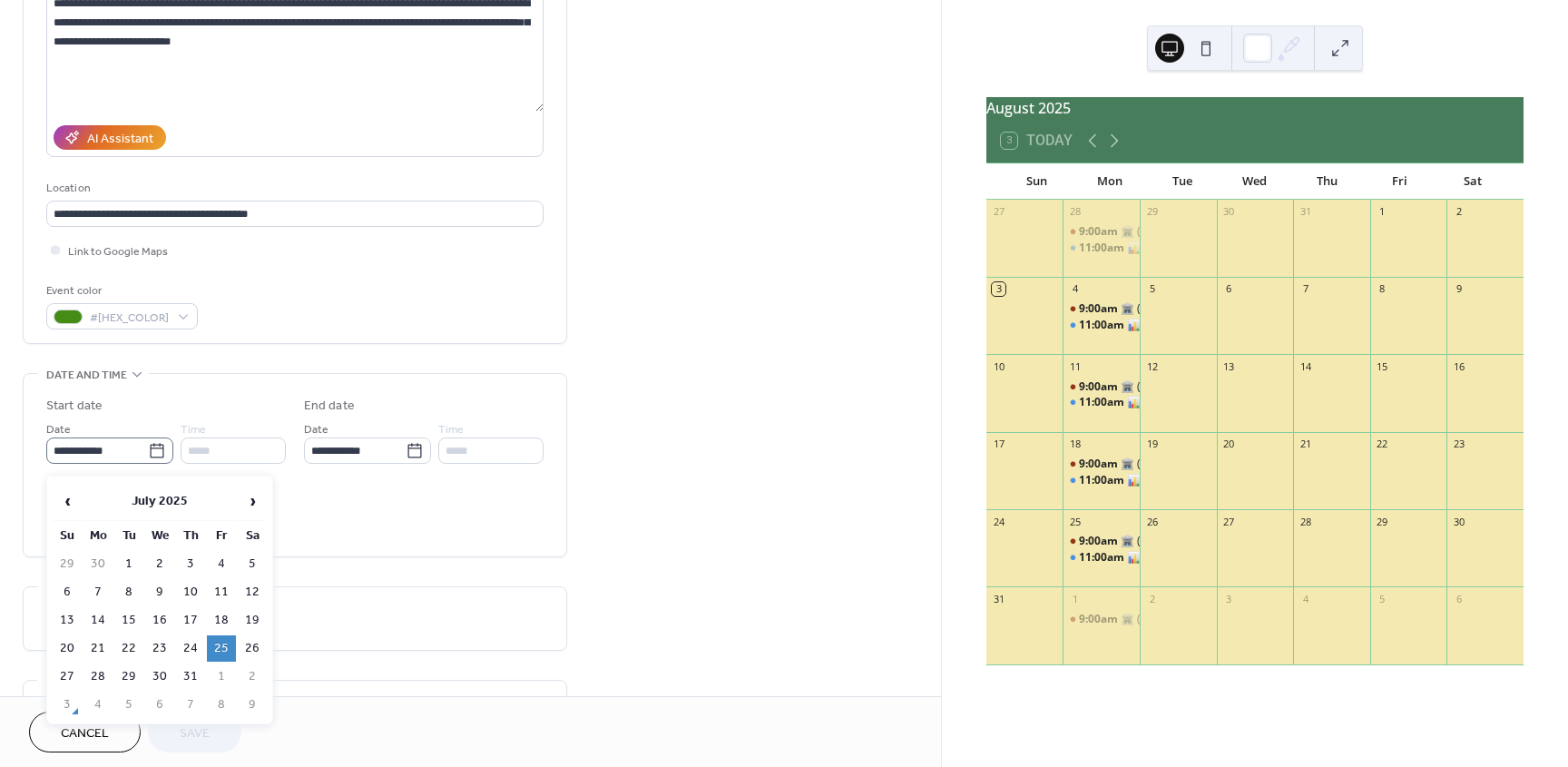 click 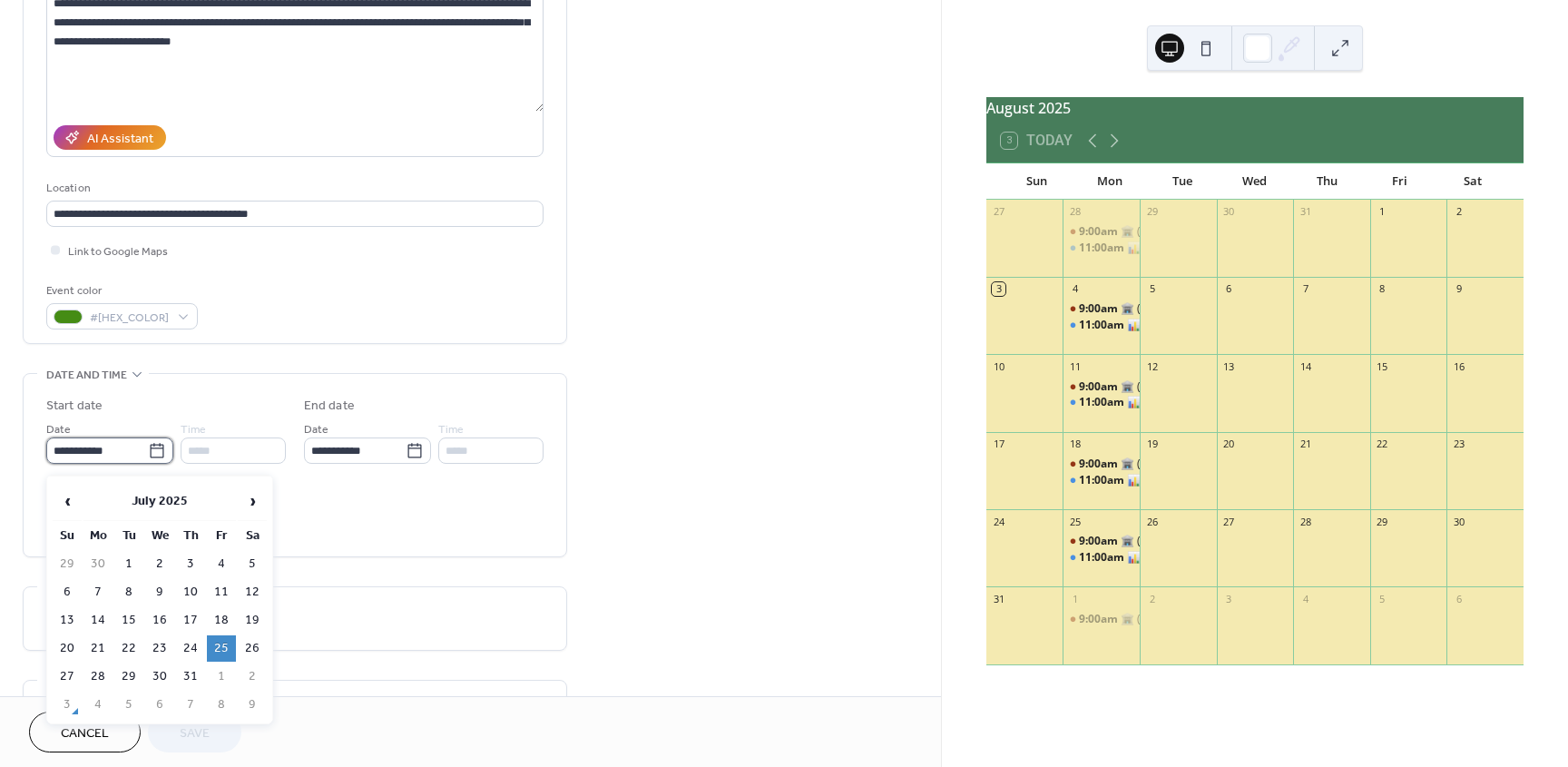 click on "**********" at bounding box center [97, 450] 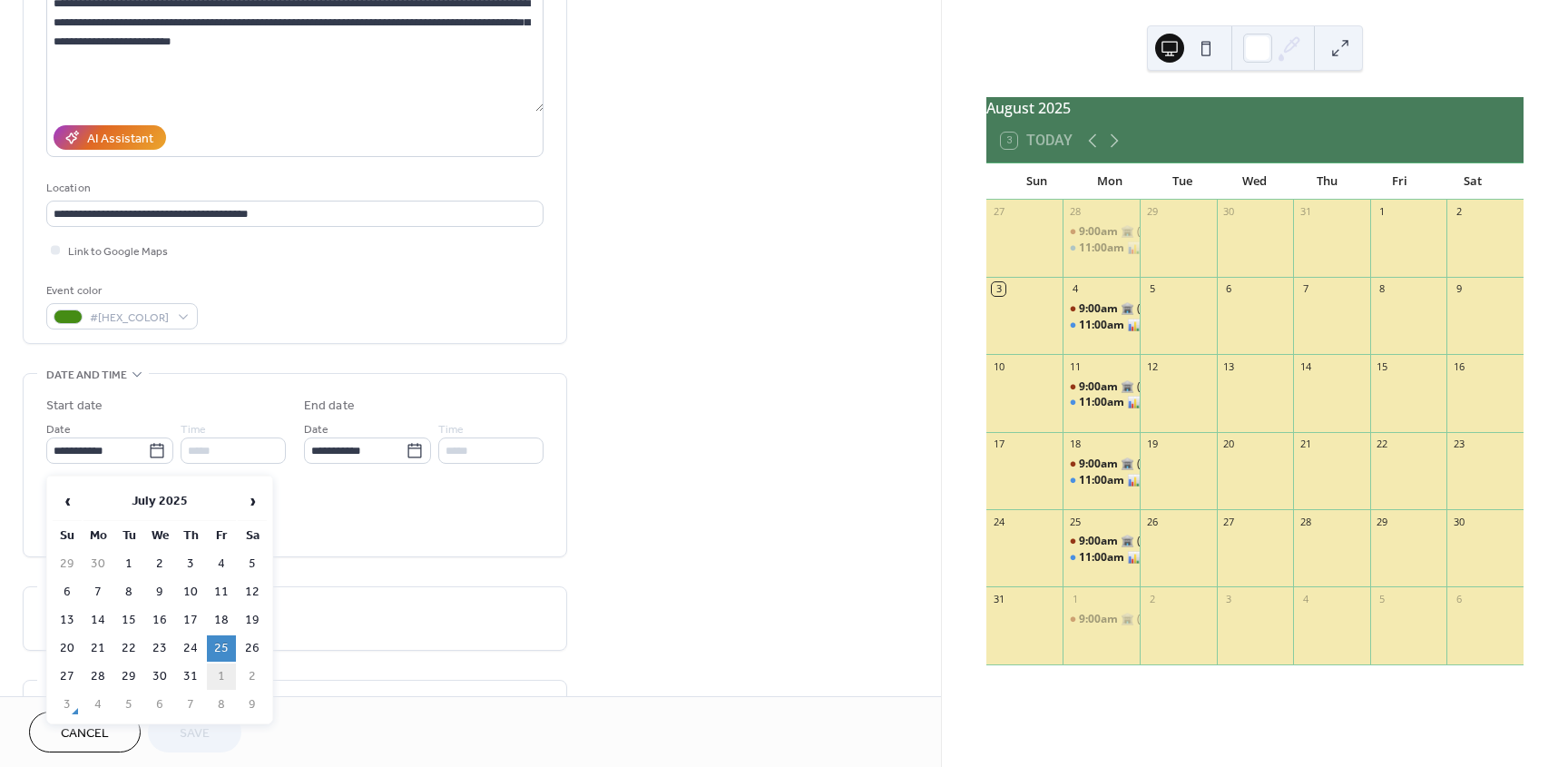 click on "1" at bounding box center (221, 676) 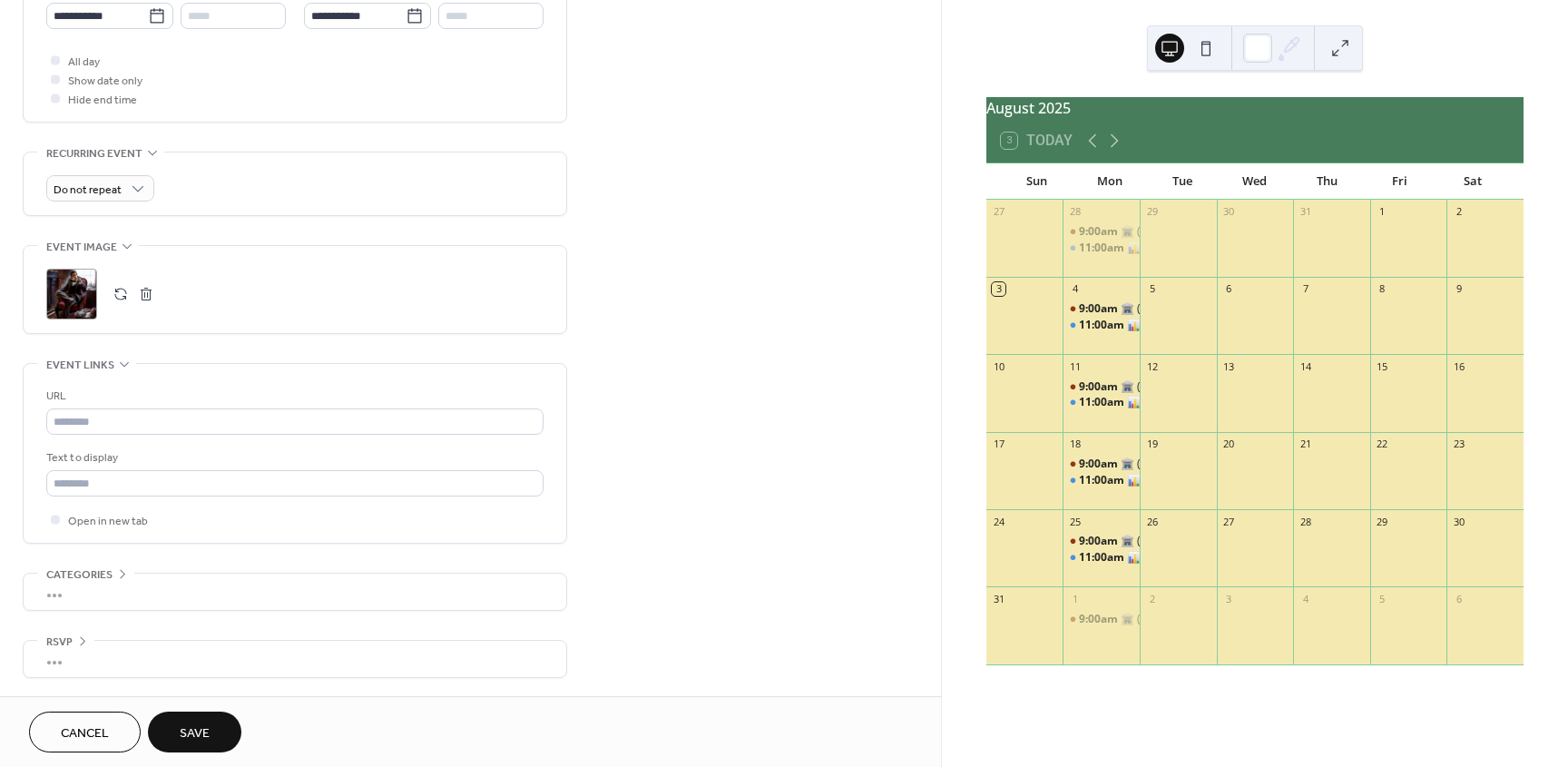 scroll, scrollTop: 664, scrollLeft: 0, axis: vertical 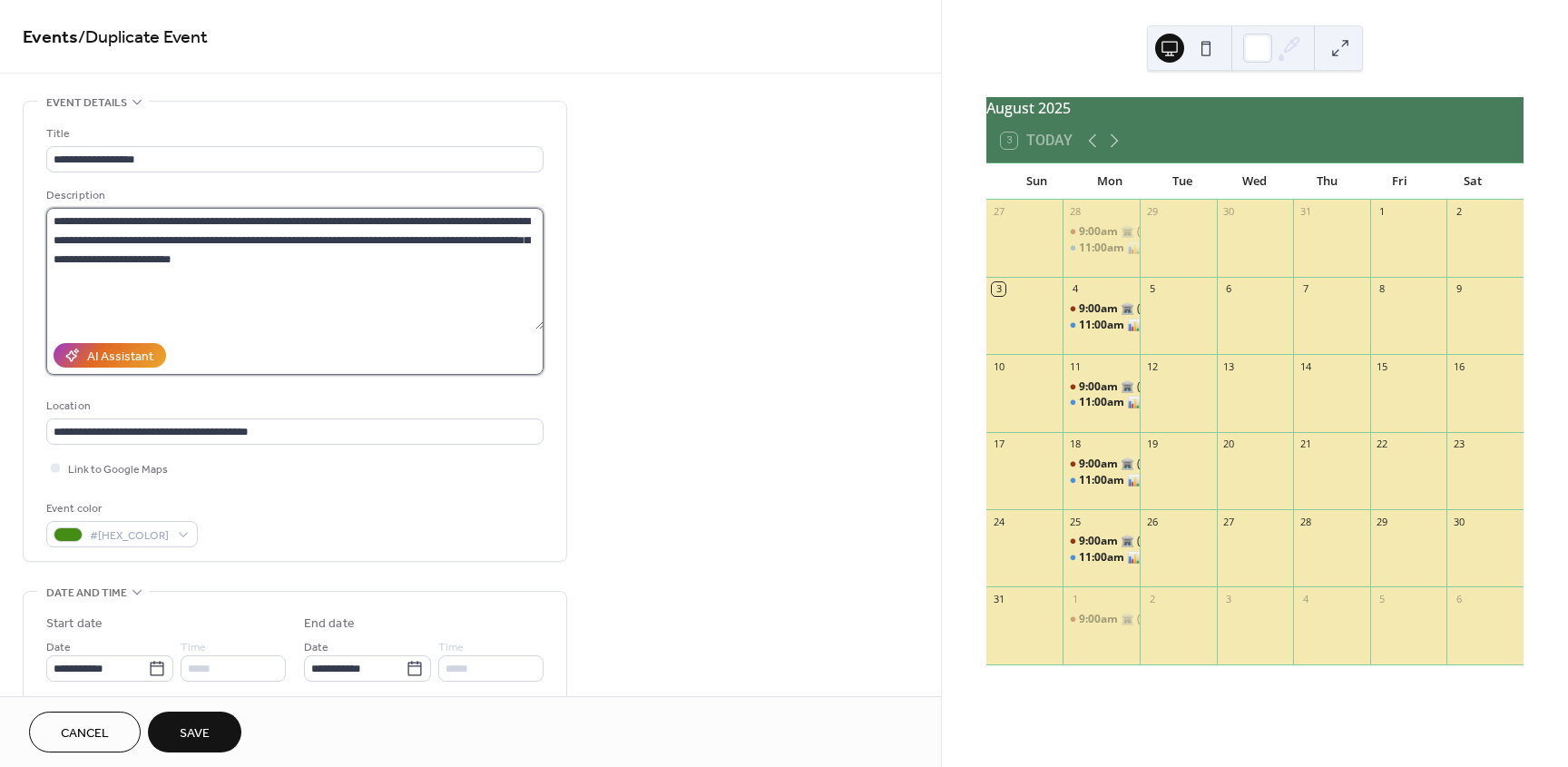 click on "**********" at bounding box center [295, 269] 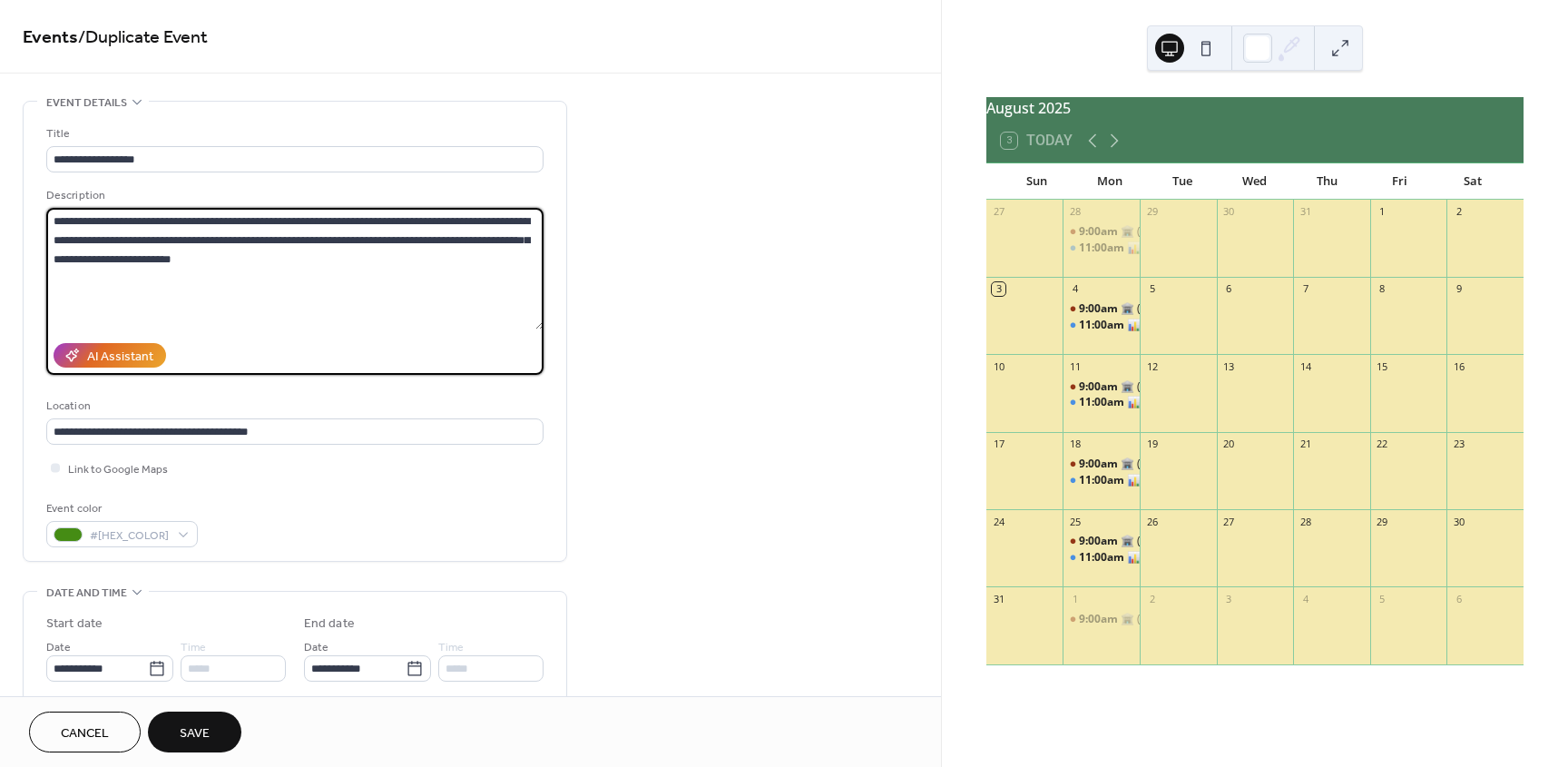 click on "**********" at bounding box center (295, 269) 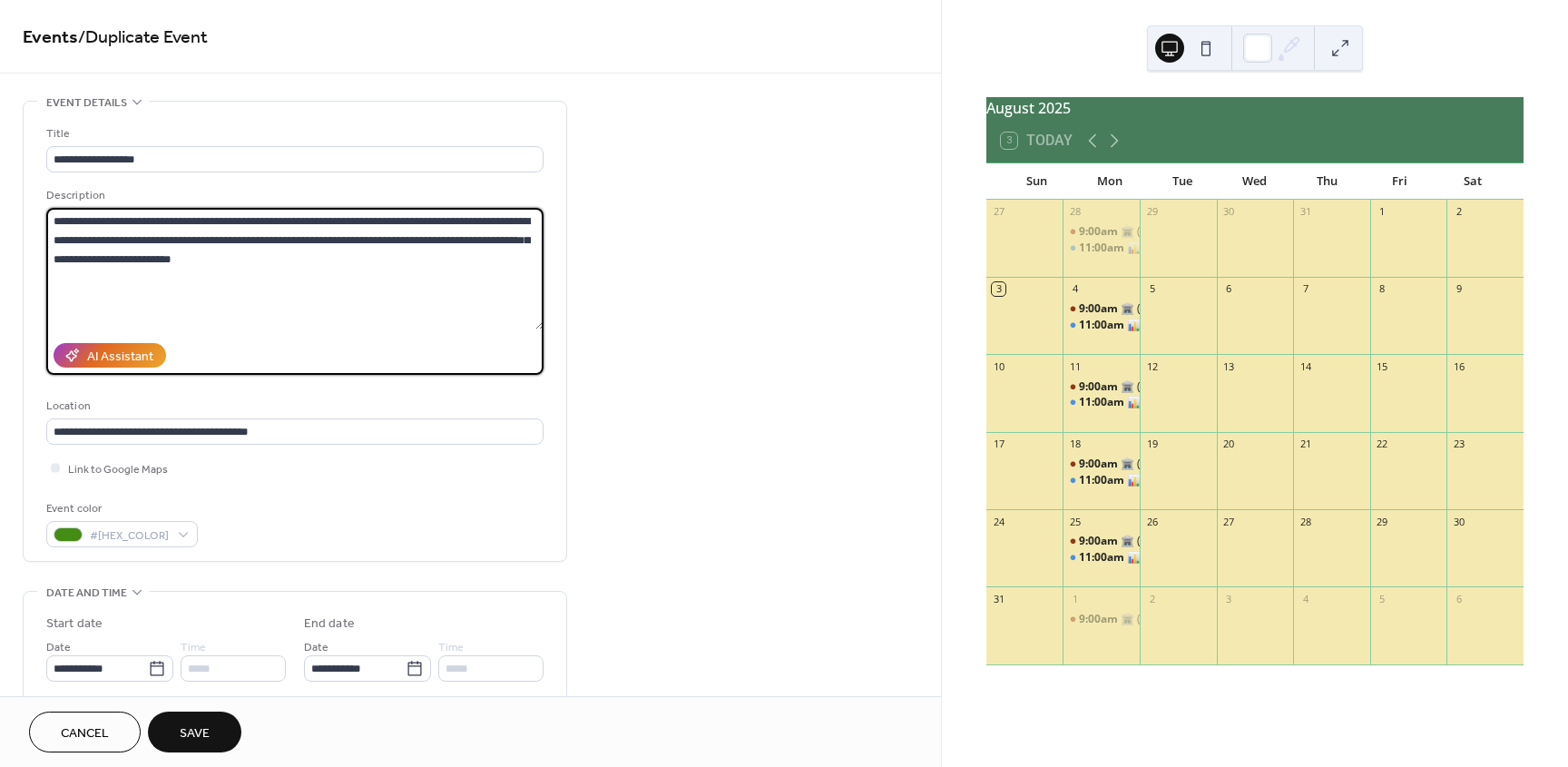 paste on "**********" 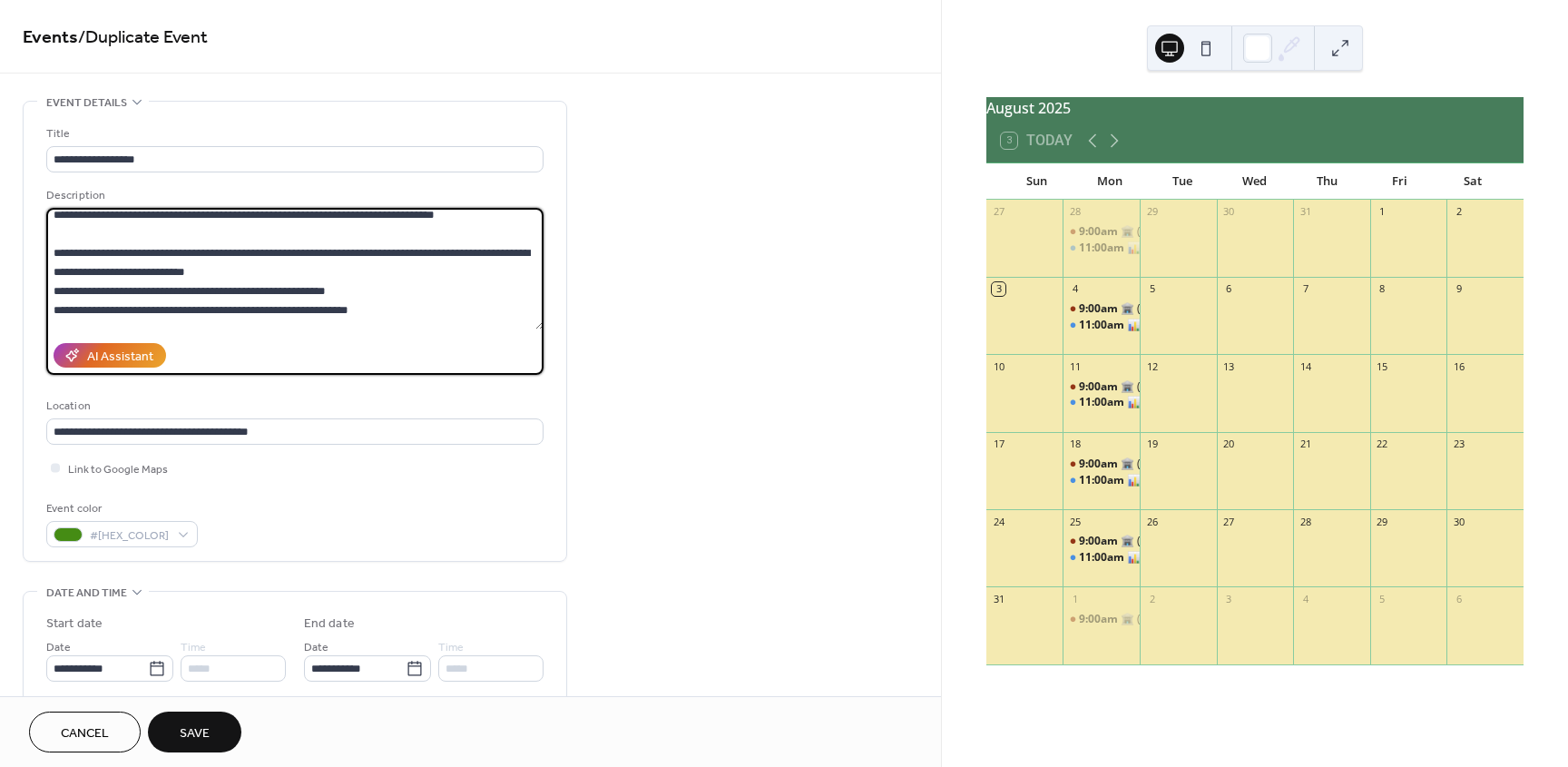 scroll, scrollTop: 0, scrollLeft: 0, axis: both 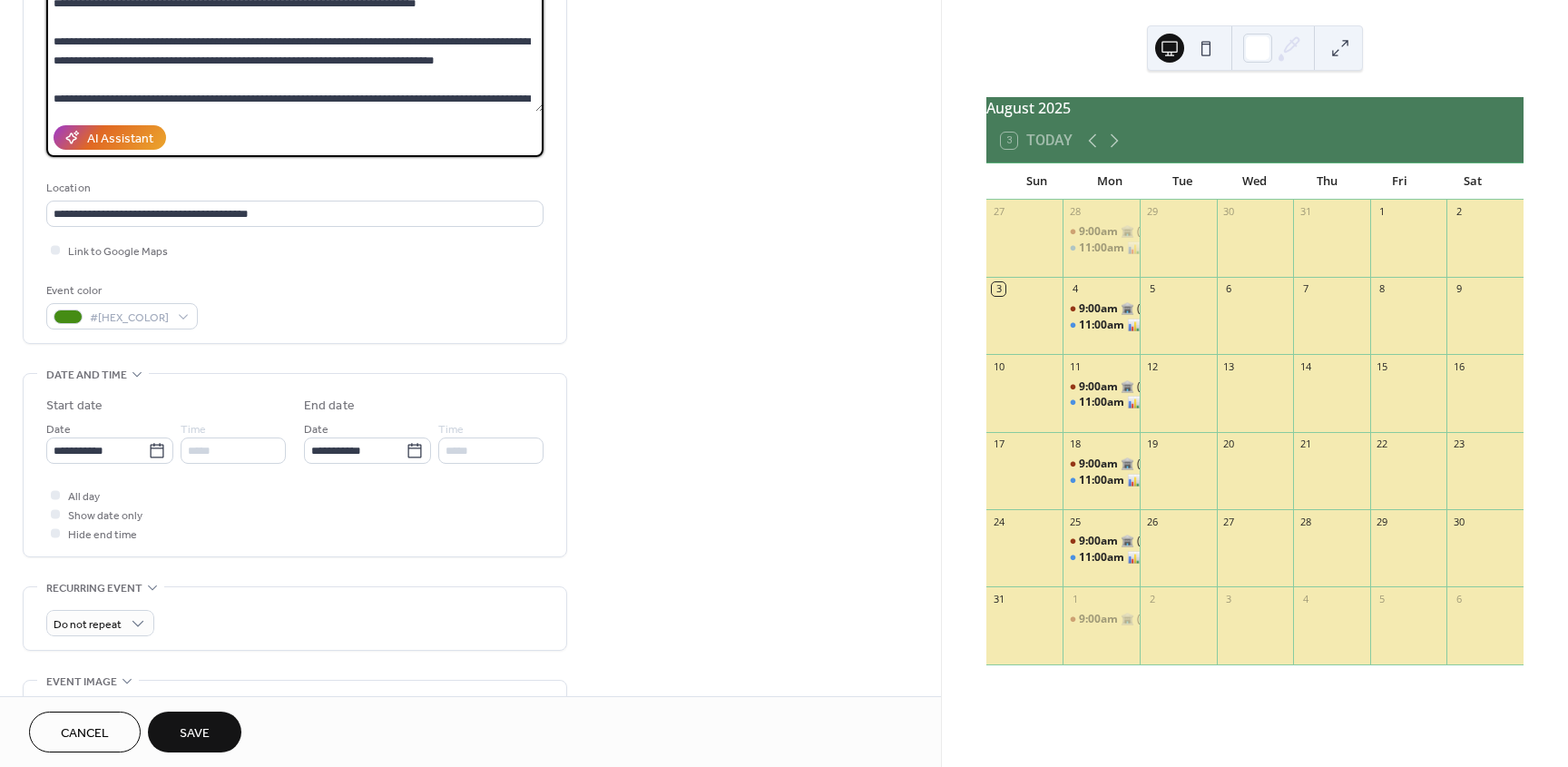 type on "**********" 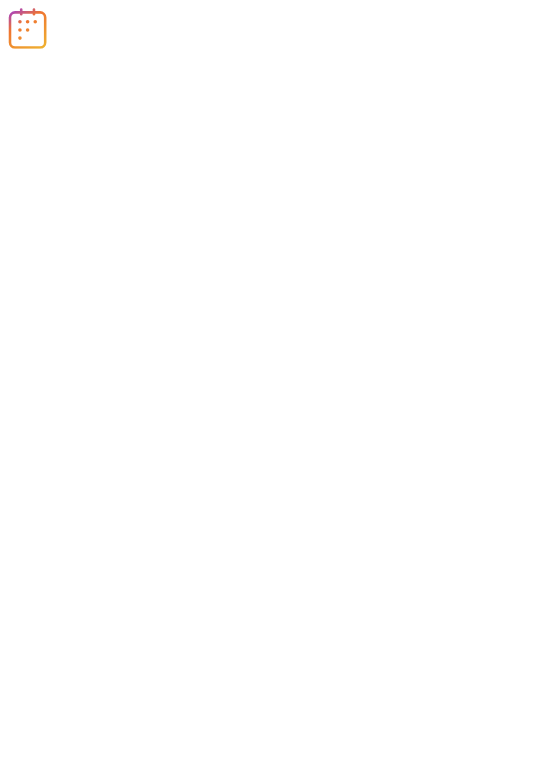 scroll, scrollTop: 0, scrollLeft: 0, axis: both 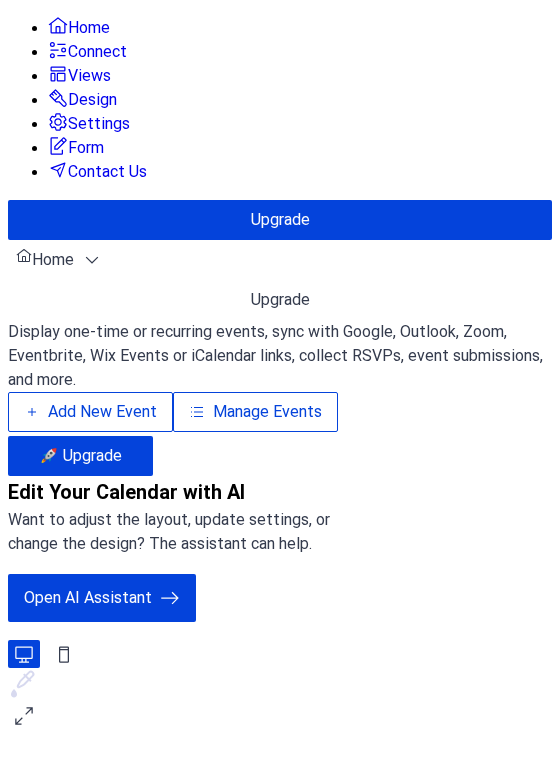 click on "Manage Events" at bounding box center (255, 412) 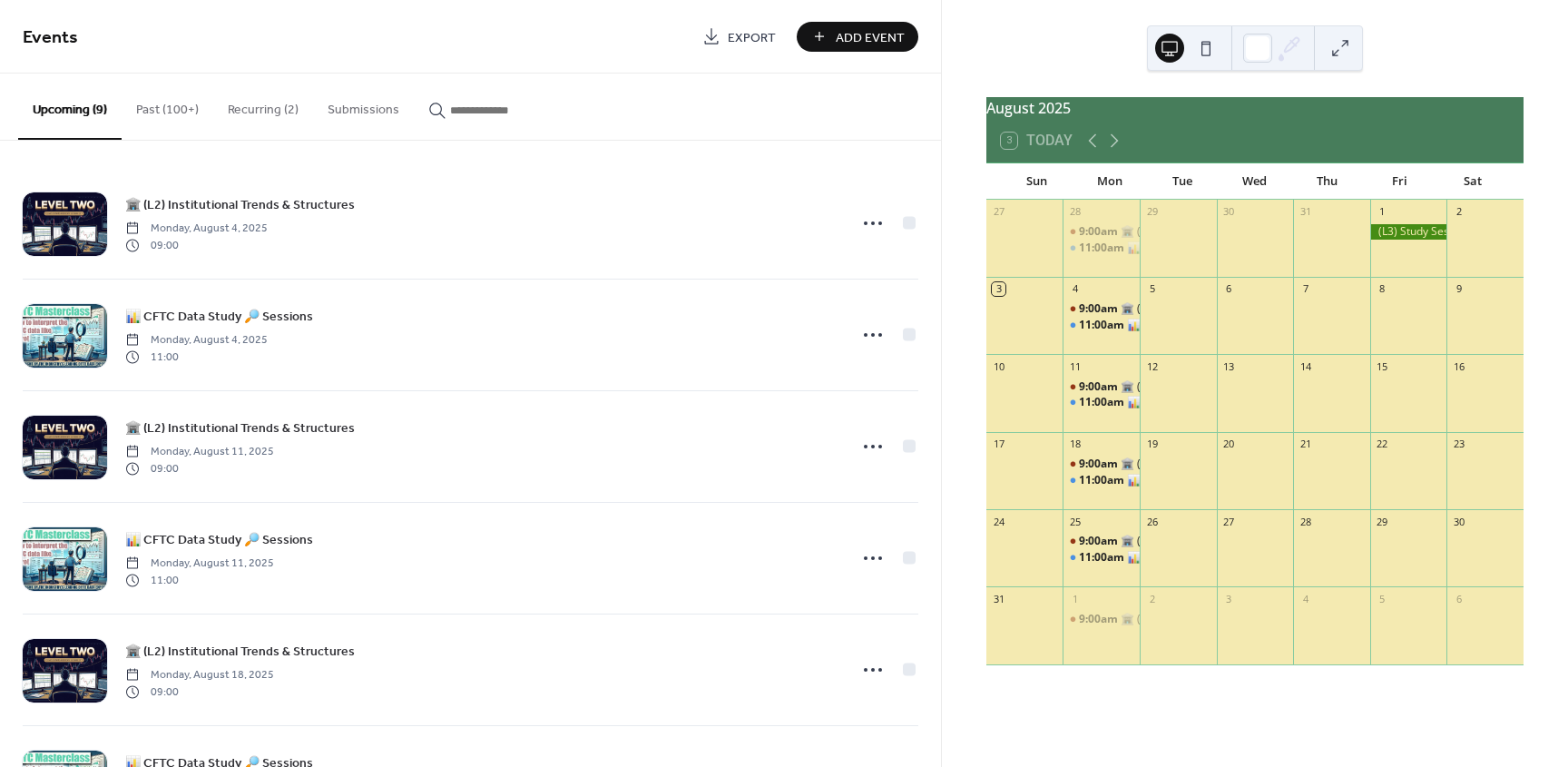 scroll, scrollTop: 0, scrollLeft: 0, axis: both 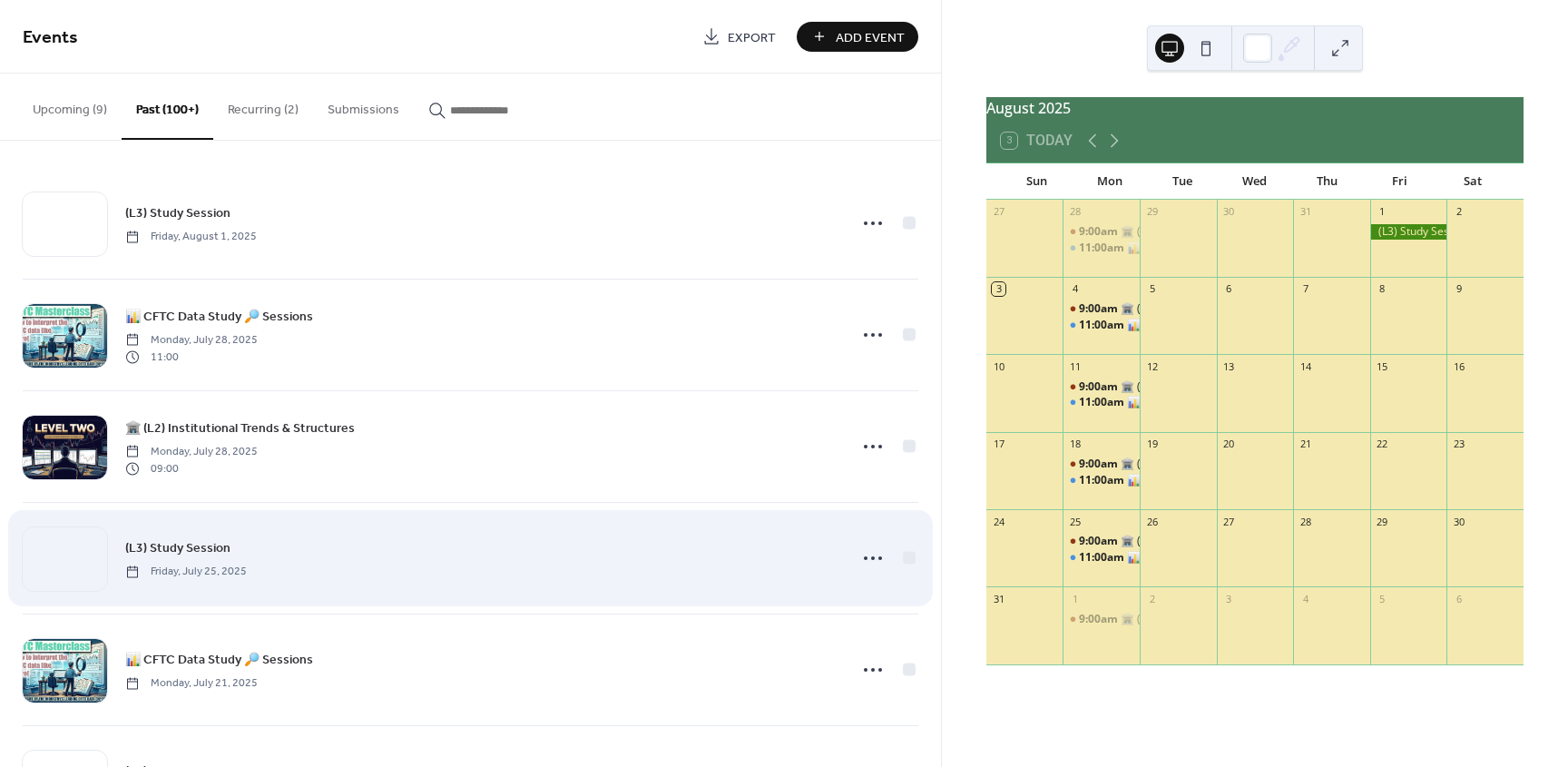 click on "(L3) Study Session" at bounding box center (178, 548) 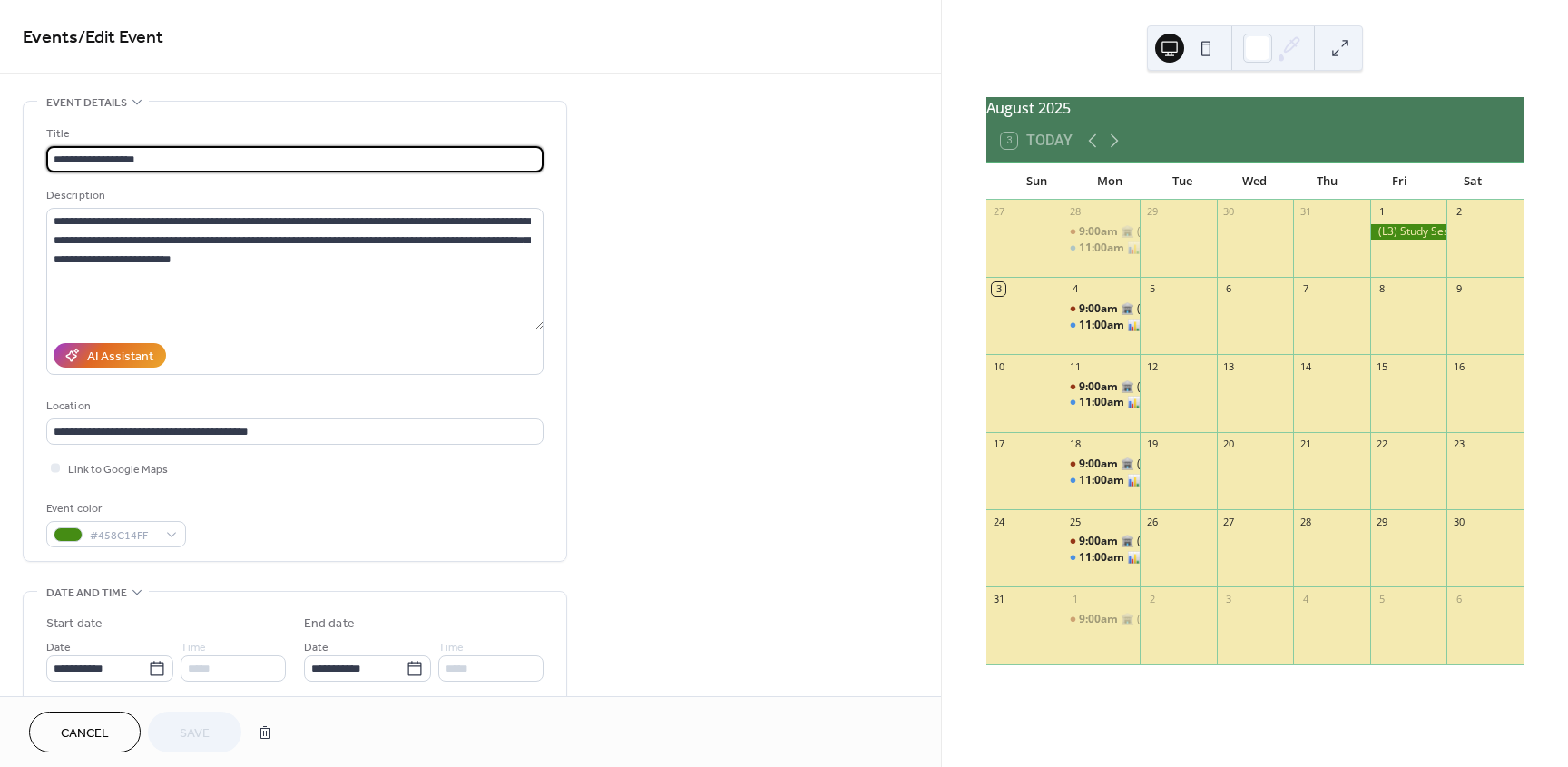 scroll, scrollTop: 54, scrollLeft: 0, axis: vertical 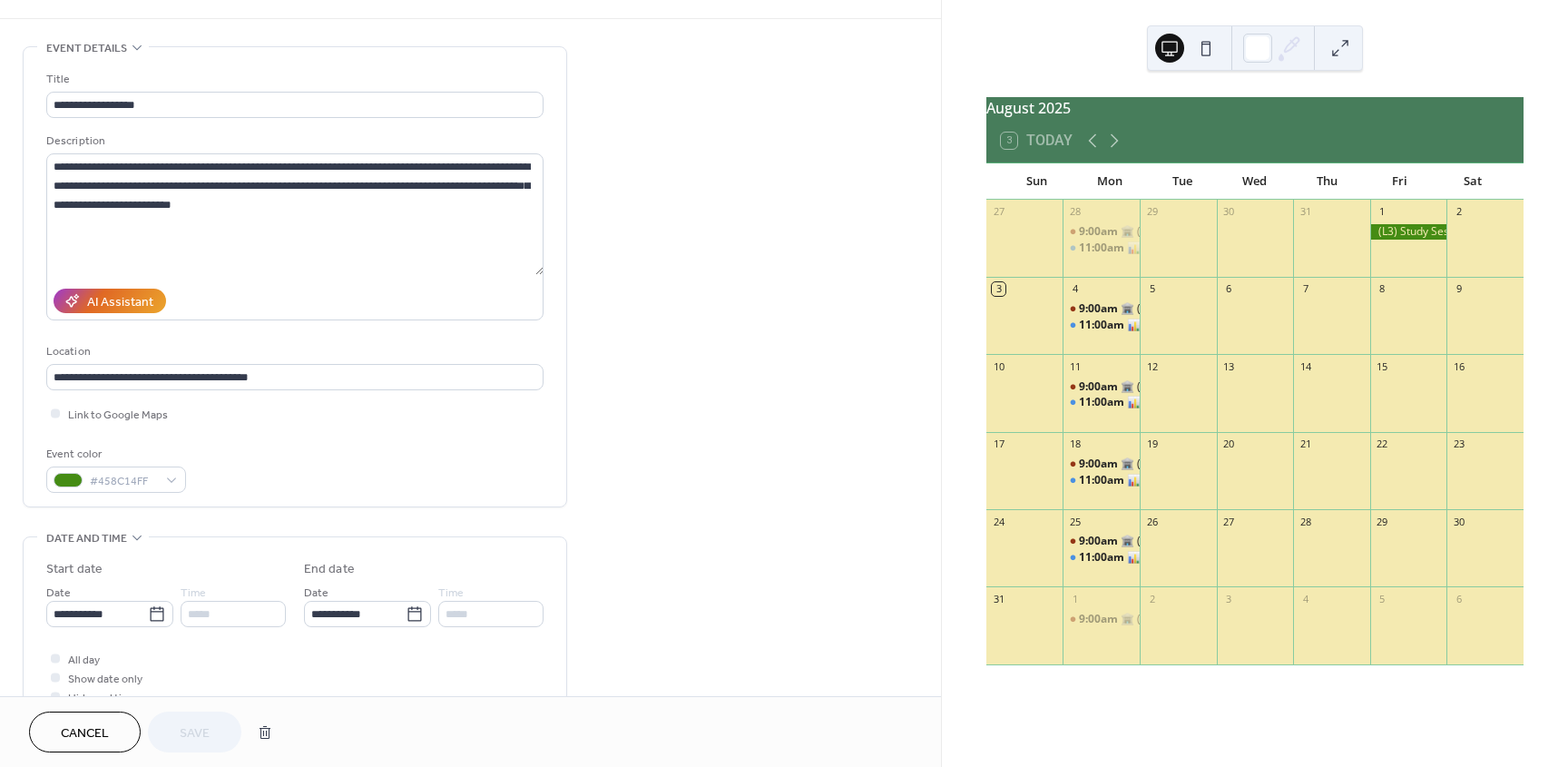 click on "Cancel" at bounding box center [84, 733] 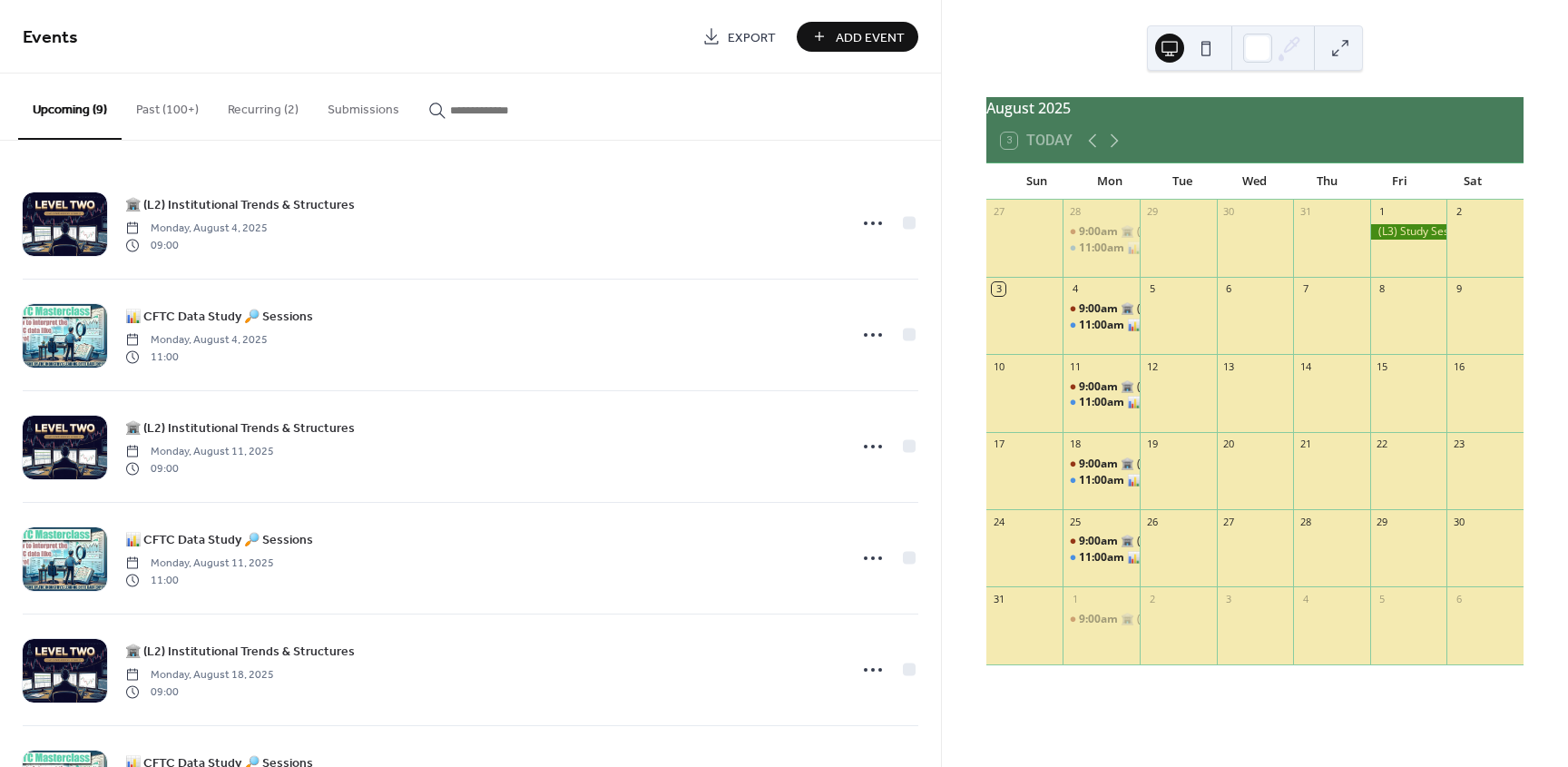 click on "Past (100+)" at bounding box center (167, 105) 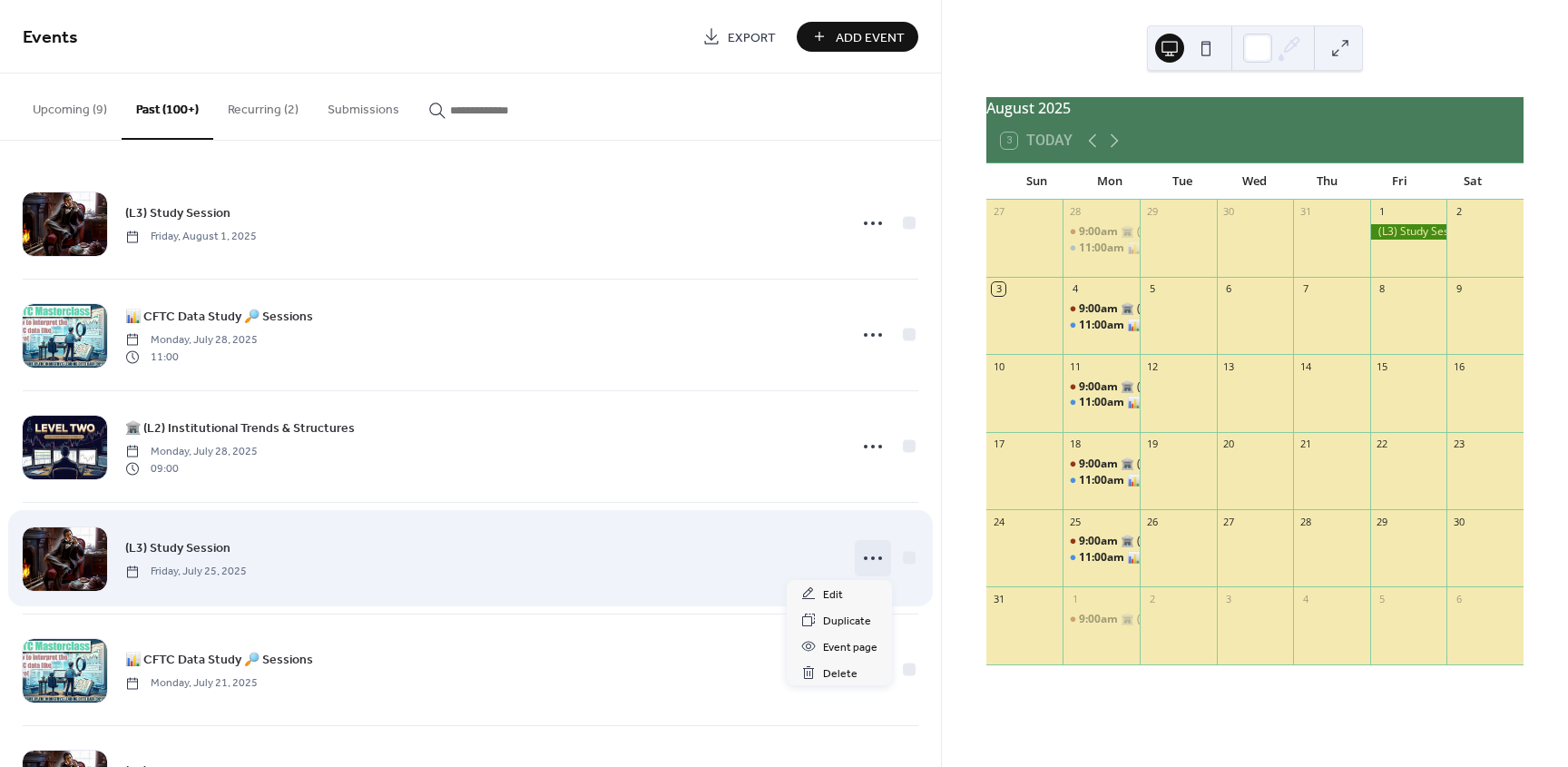 click 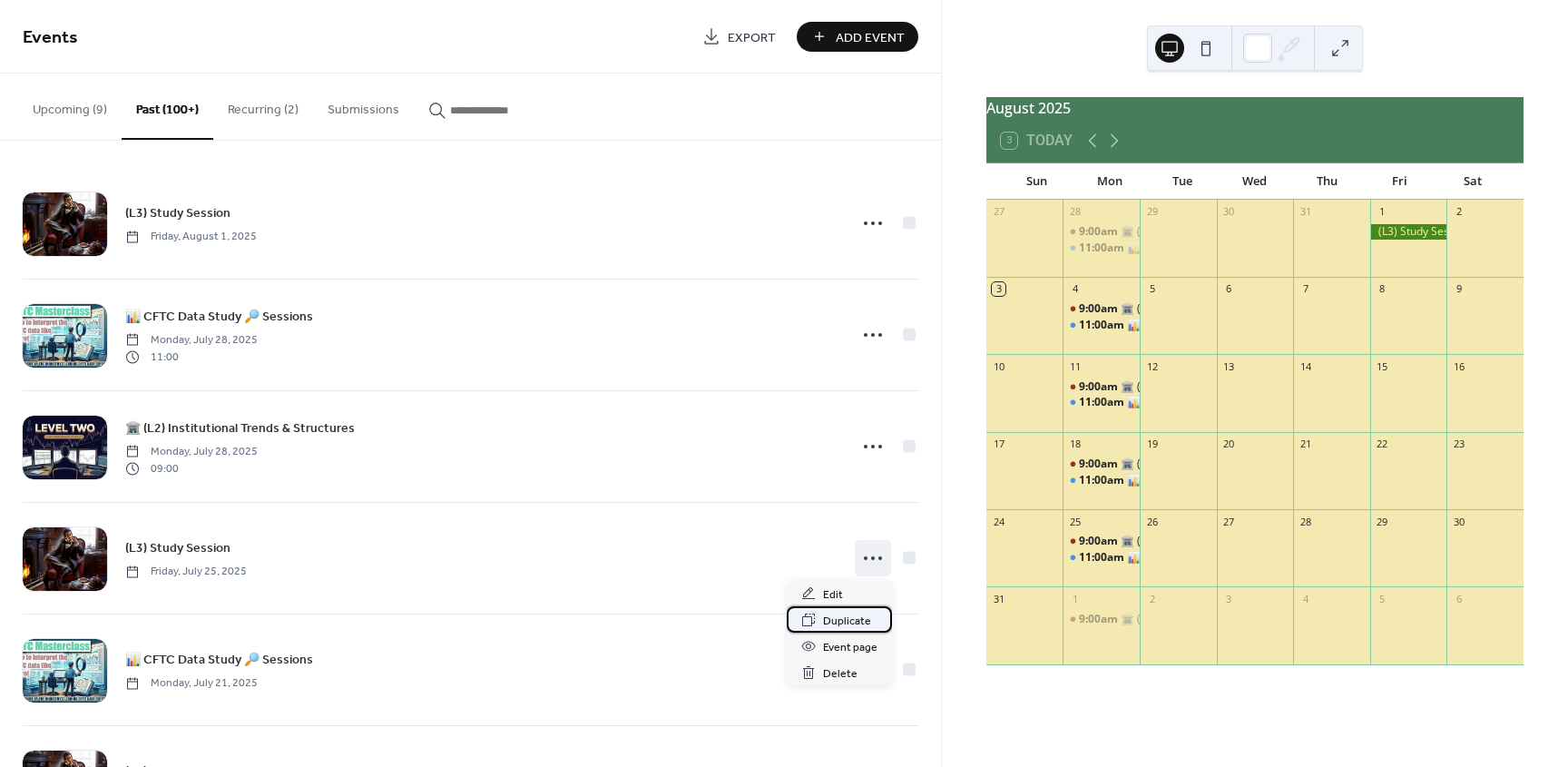 click on "Duplicate" at bounding box center [847, 621] 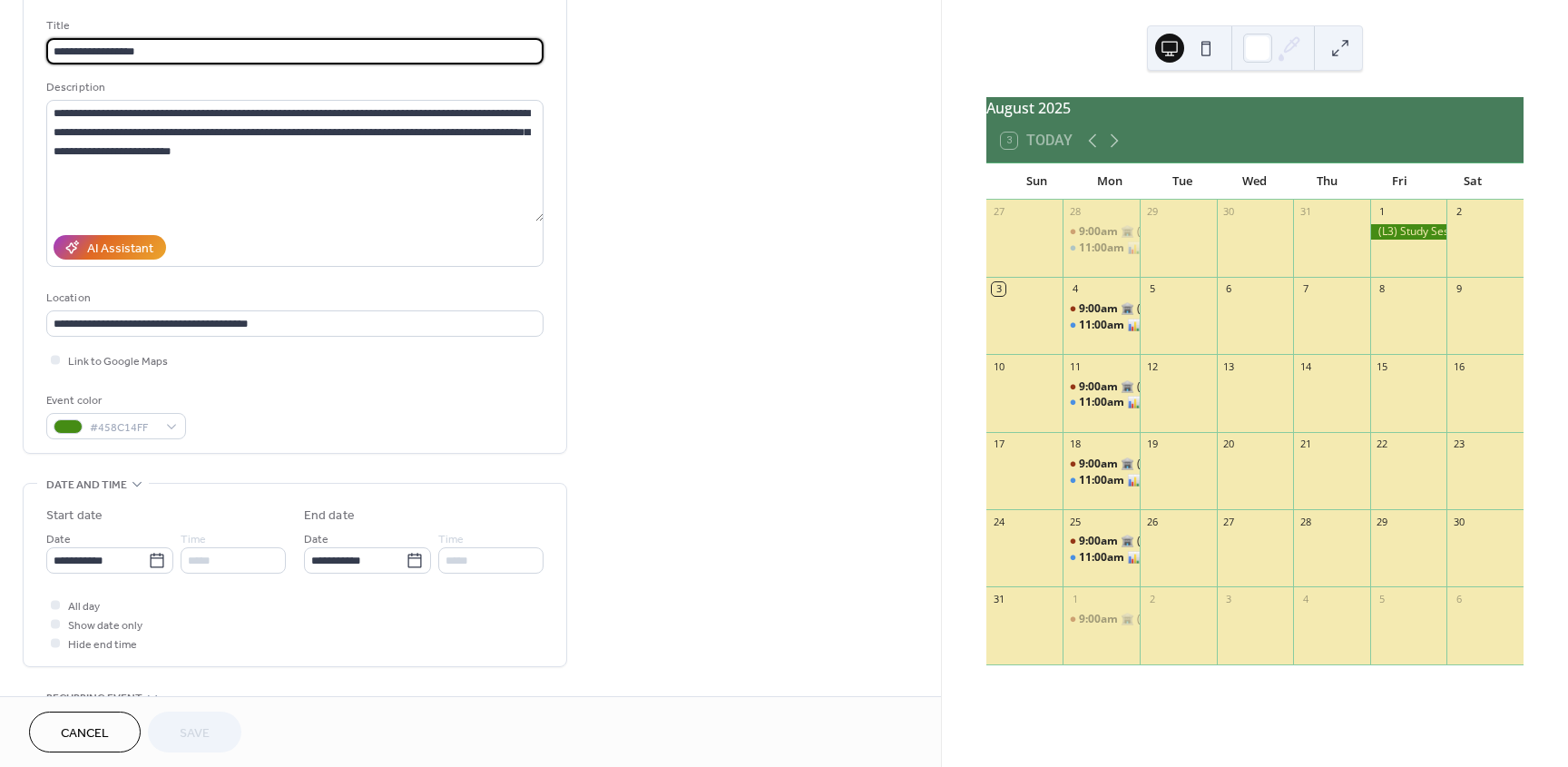 scroll, scrollTop: 109, scrollLeft: 0, axis: vertical 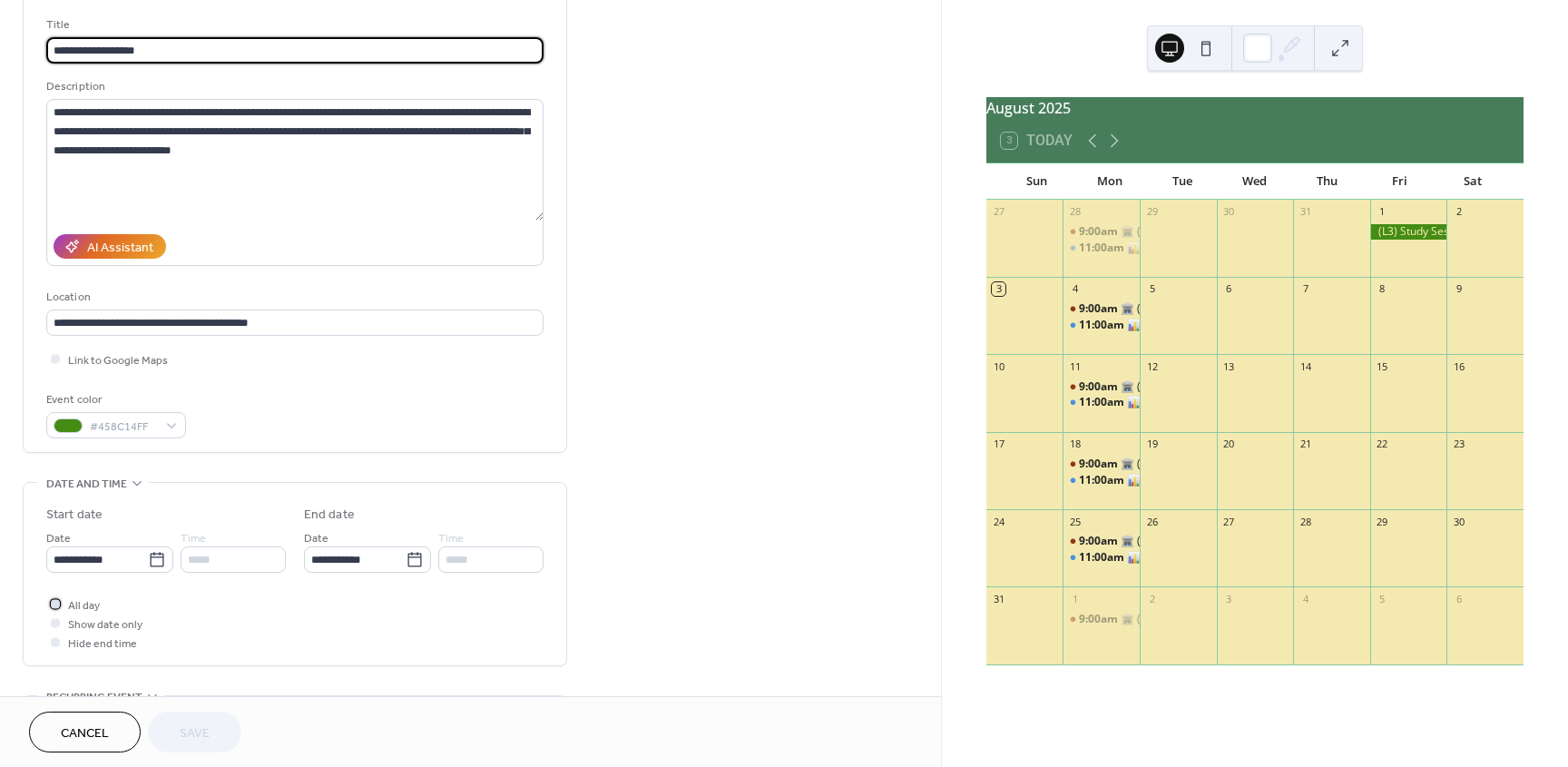 click on "All day" at bounding box center [83, 605] 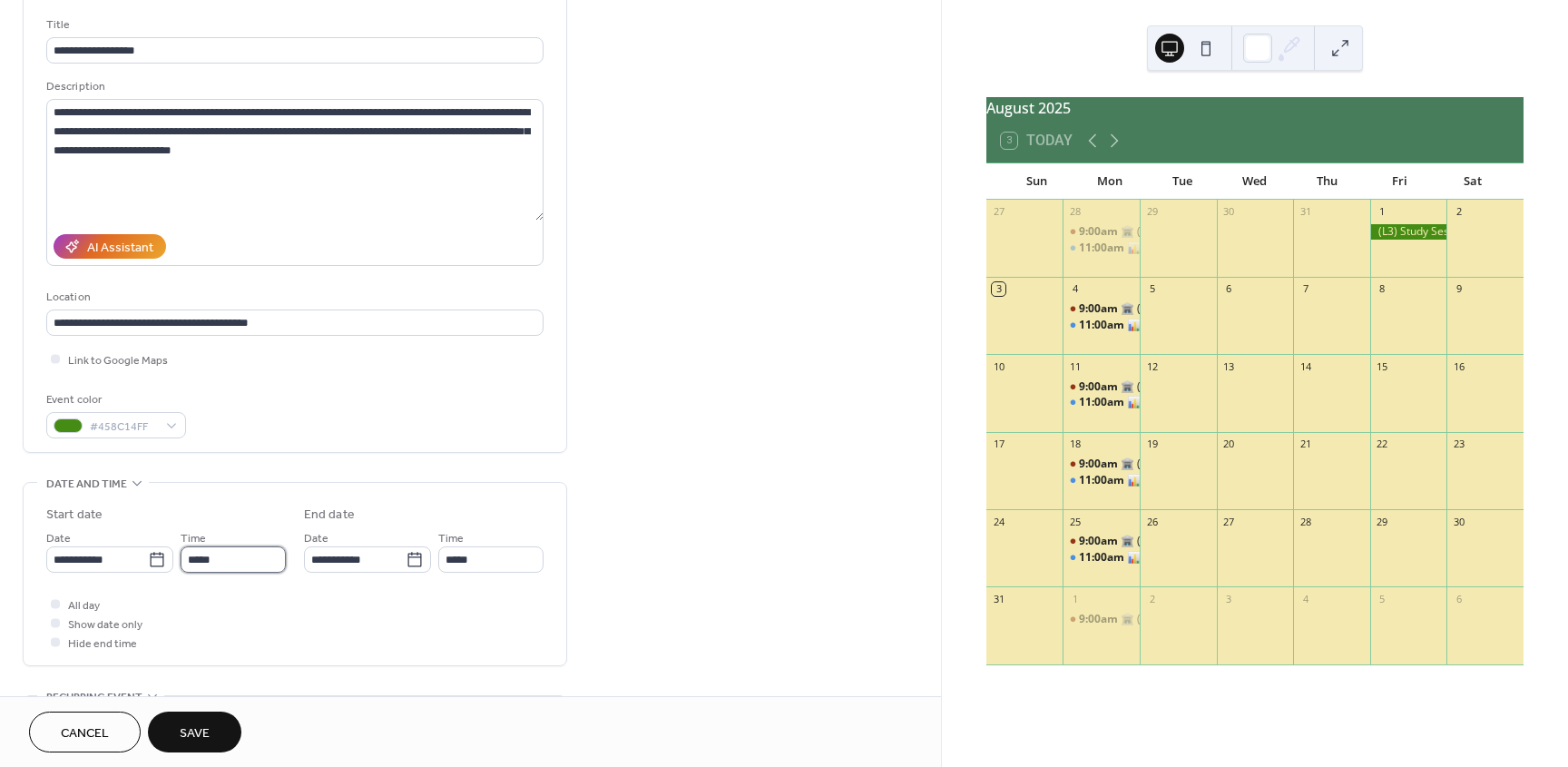 click on "*****" at bounding box center (233, 559) 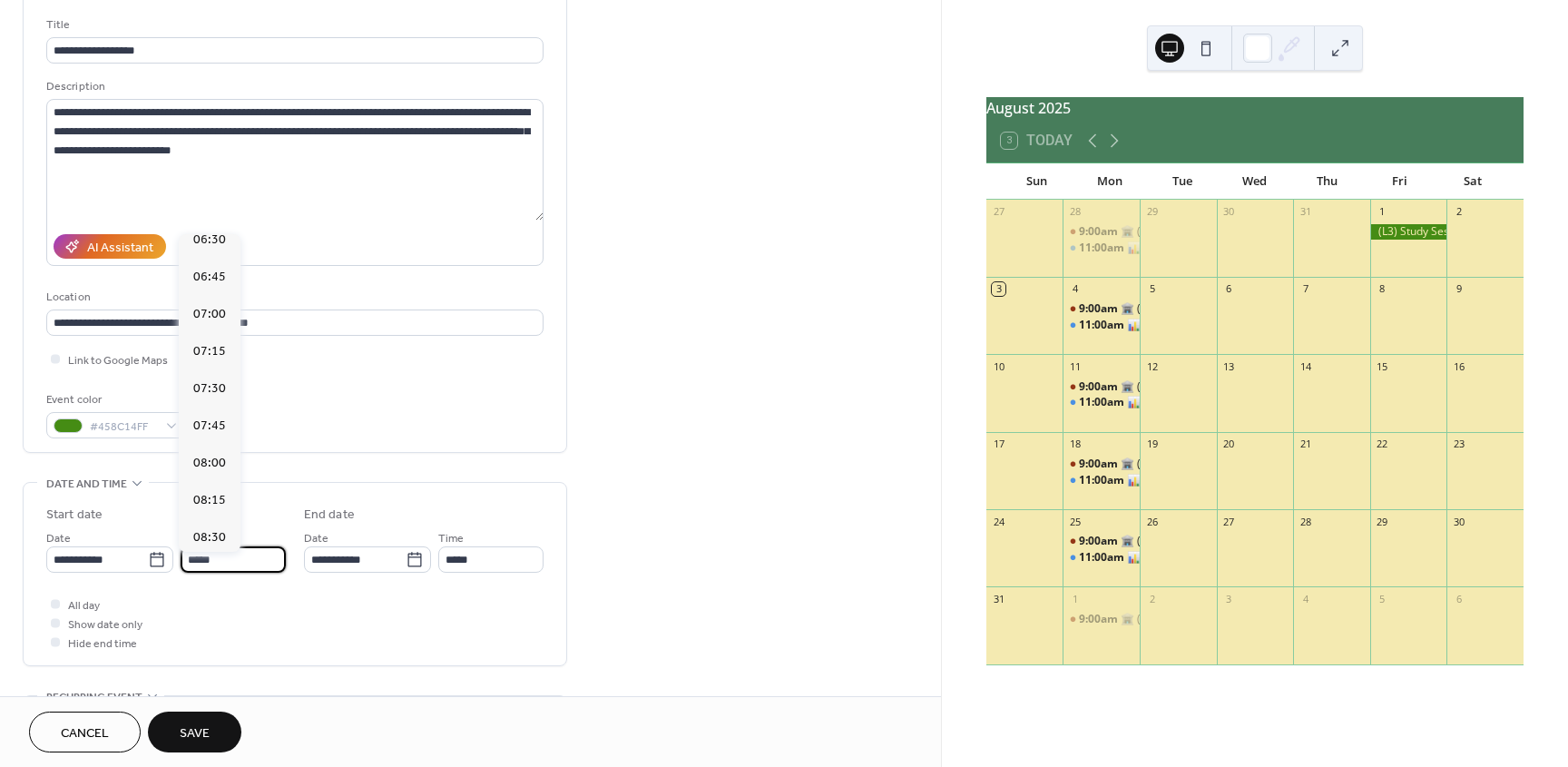 scroll, scrollTop: 1144, scrollLeft: 0, axis: vertical 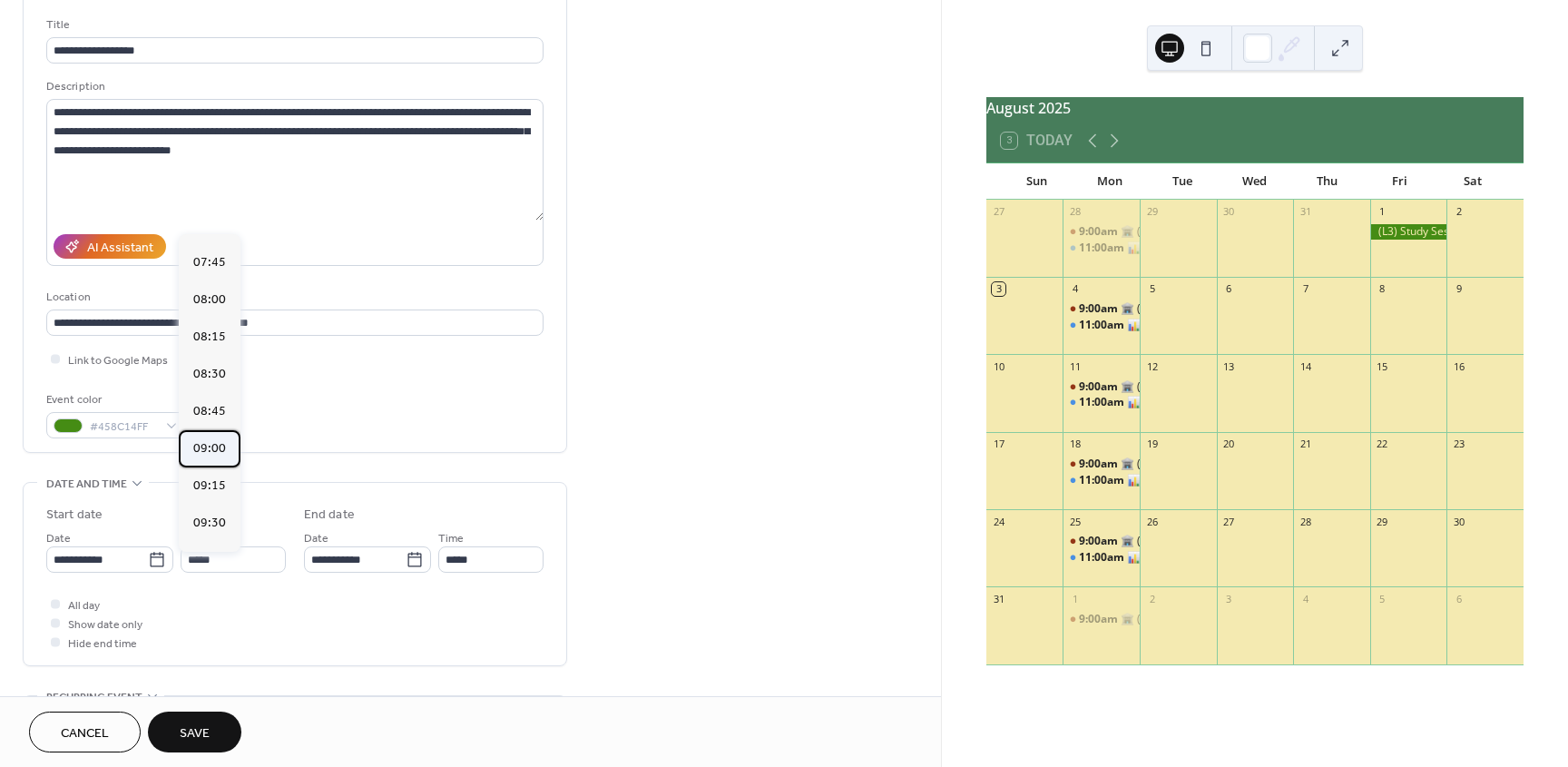 click on "09:00" at bounding box center [210, 448] 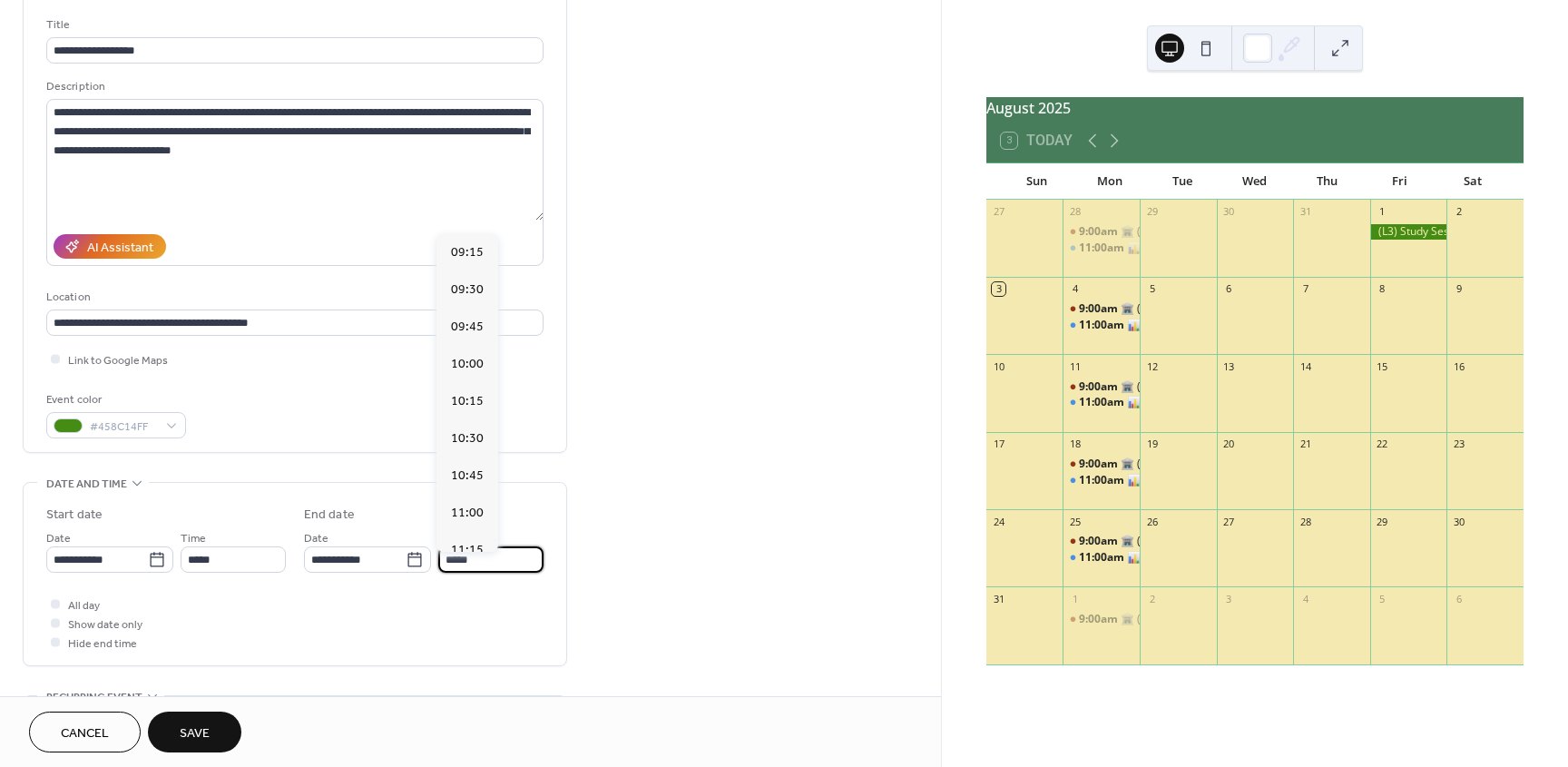 click on "*****" at bounding box center (491, 559) 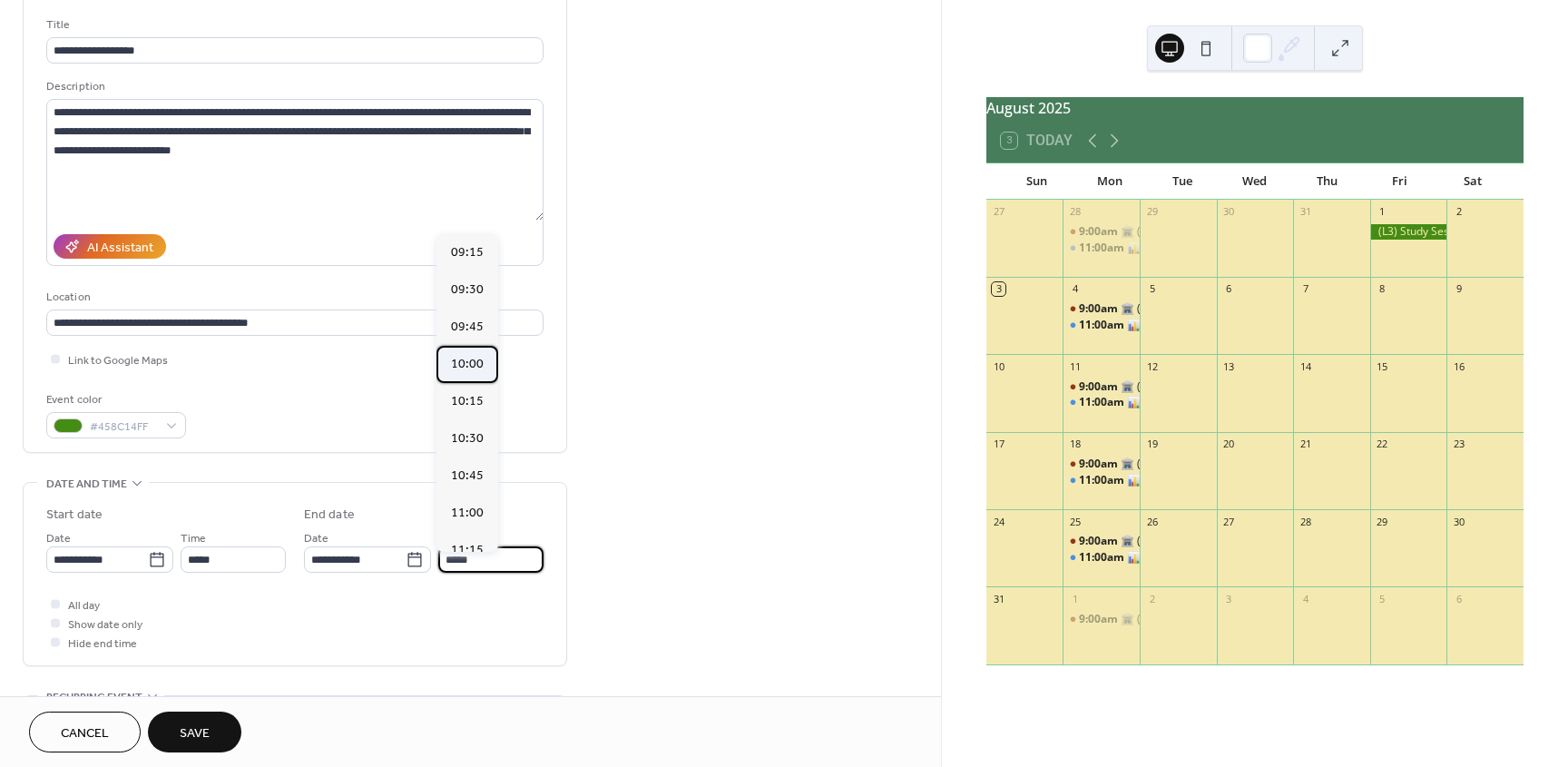 click on "10:00" at bounding box center (467, 364) 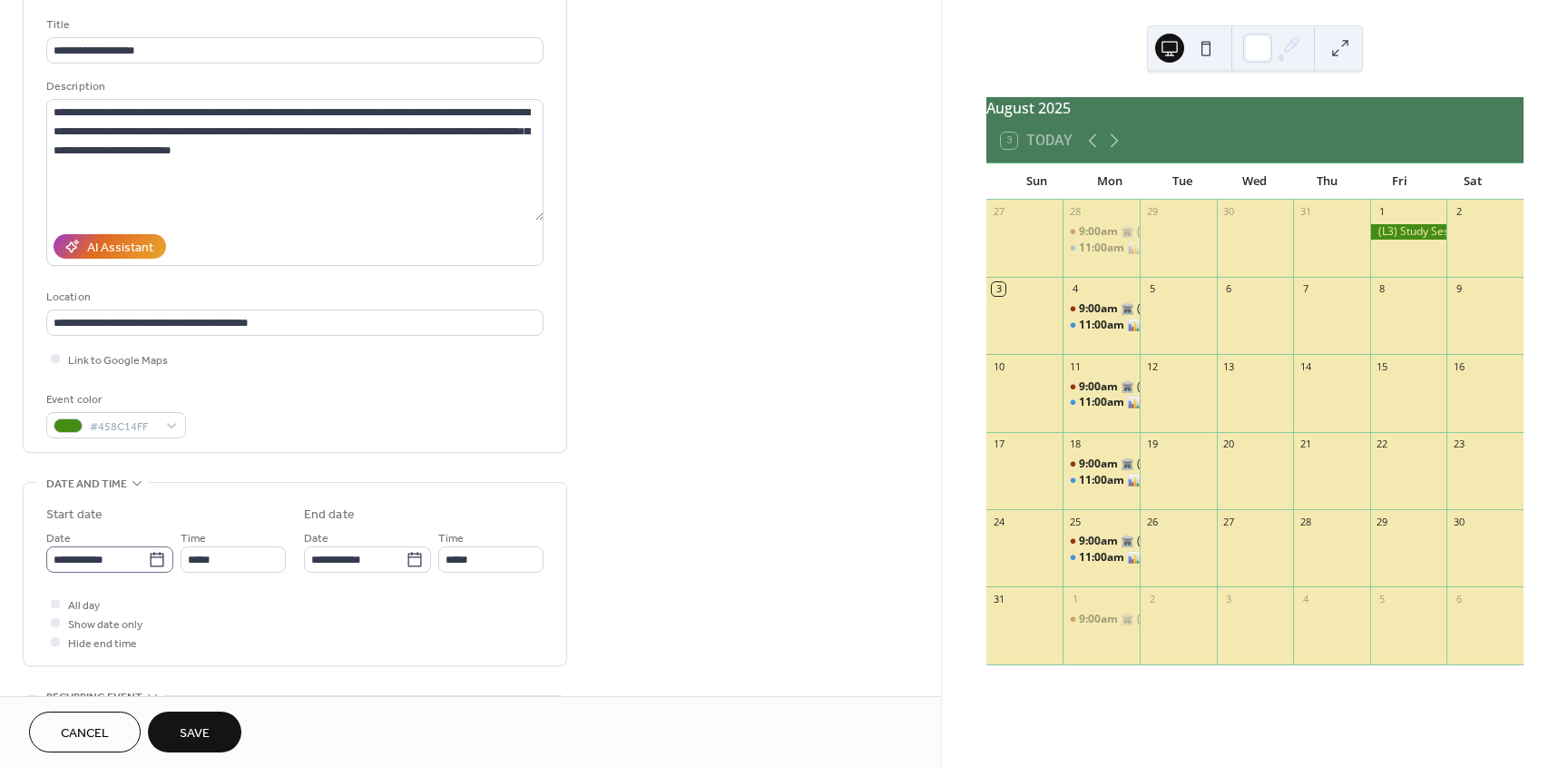 click on "**********" at bounding box center (784, 383) 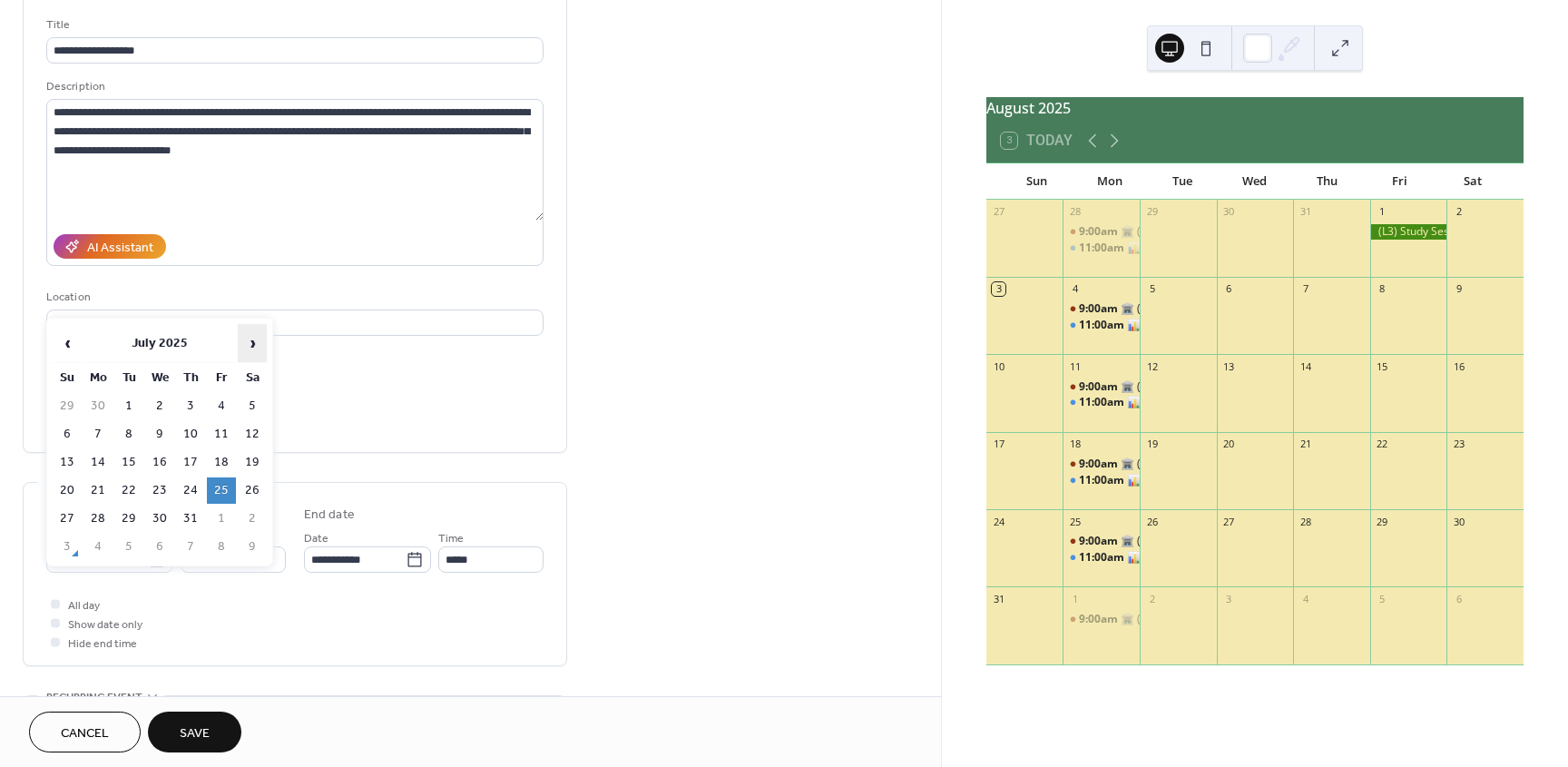 click on "›" at bounding box center [252, 343] 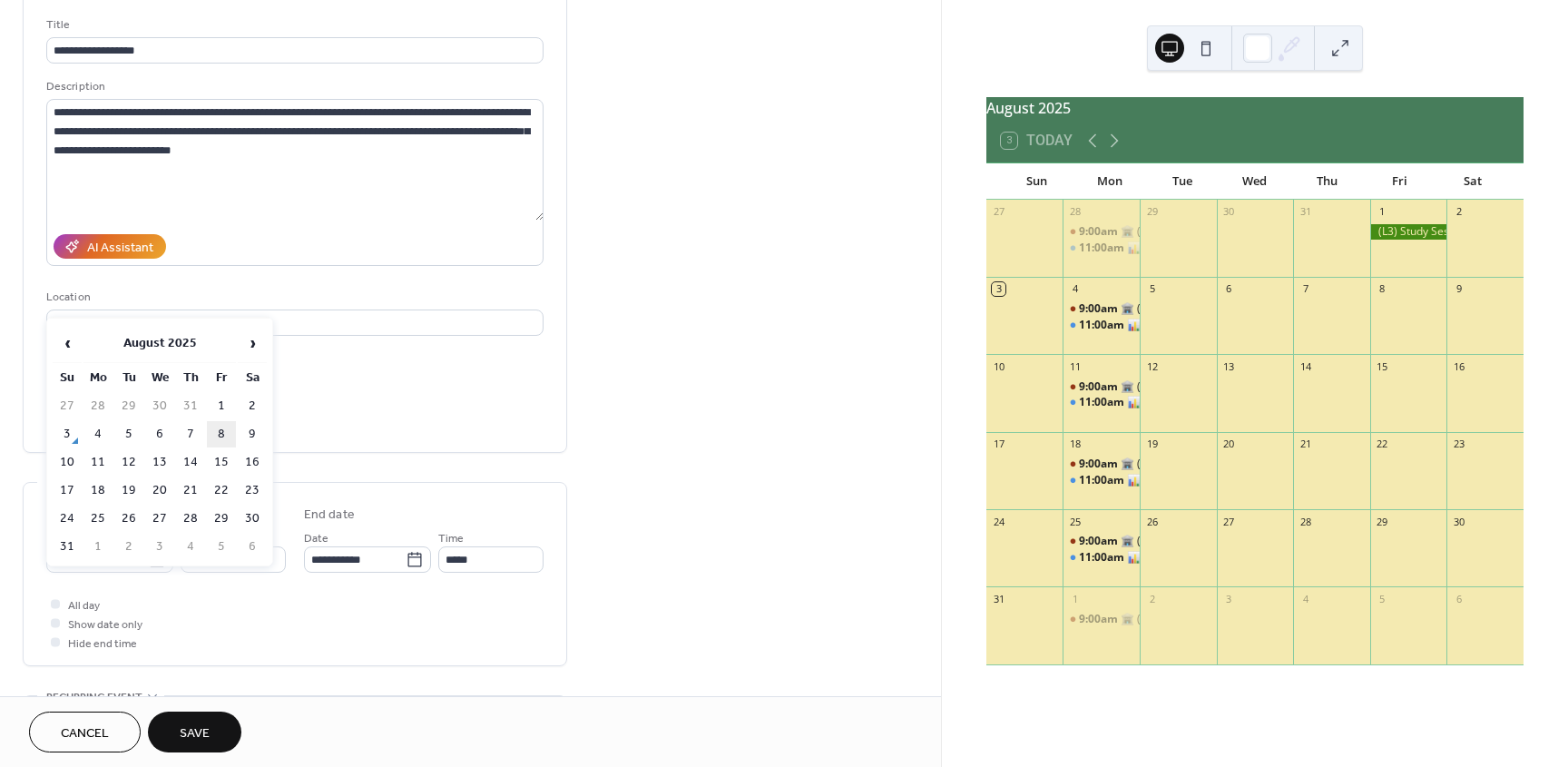 click on "8" at bounding box center (221, 434) 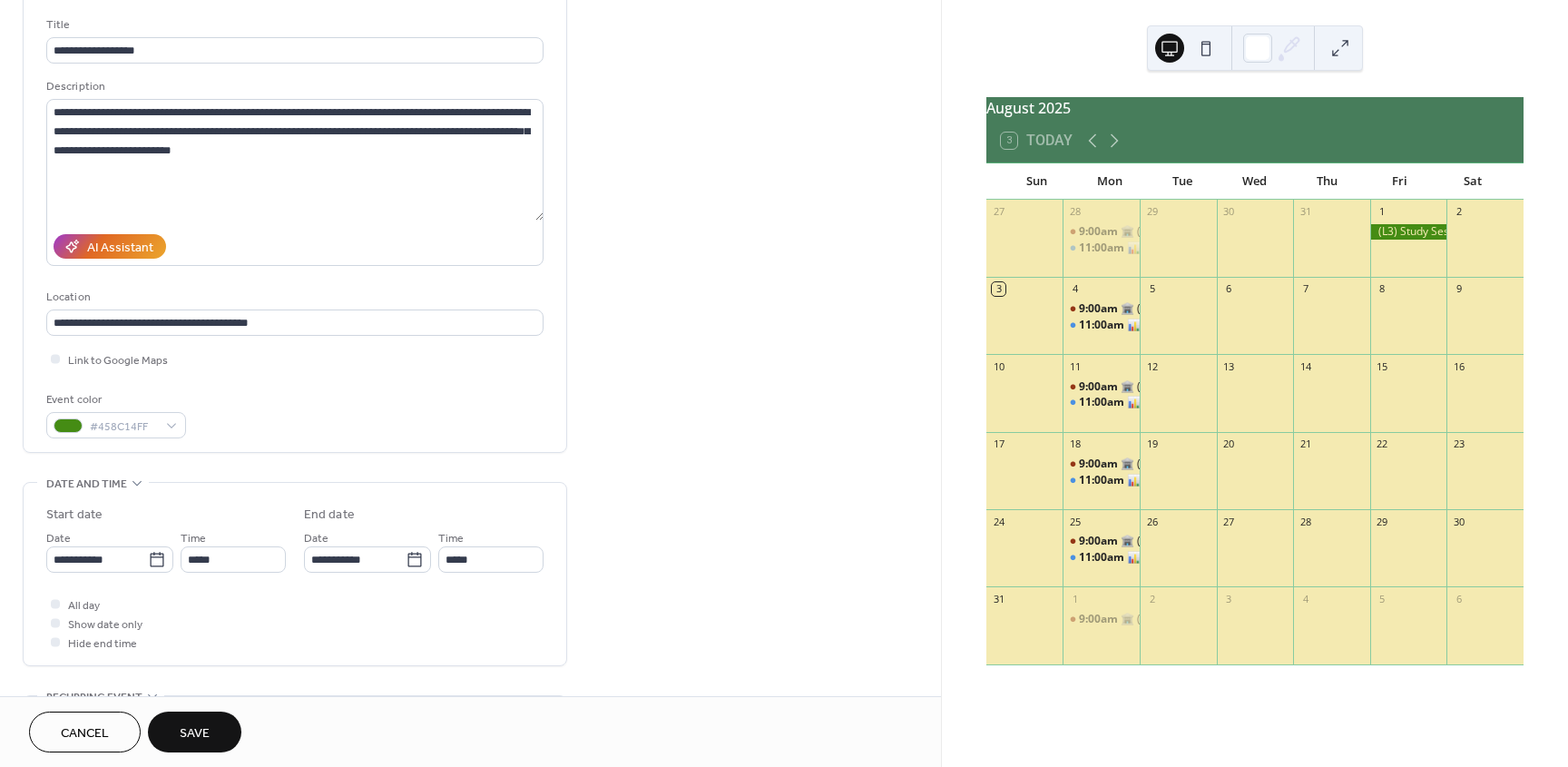 click on "Save" at bounding box center (194, 733) 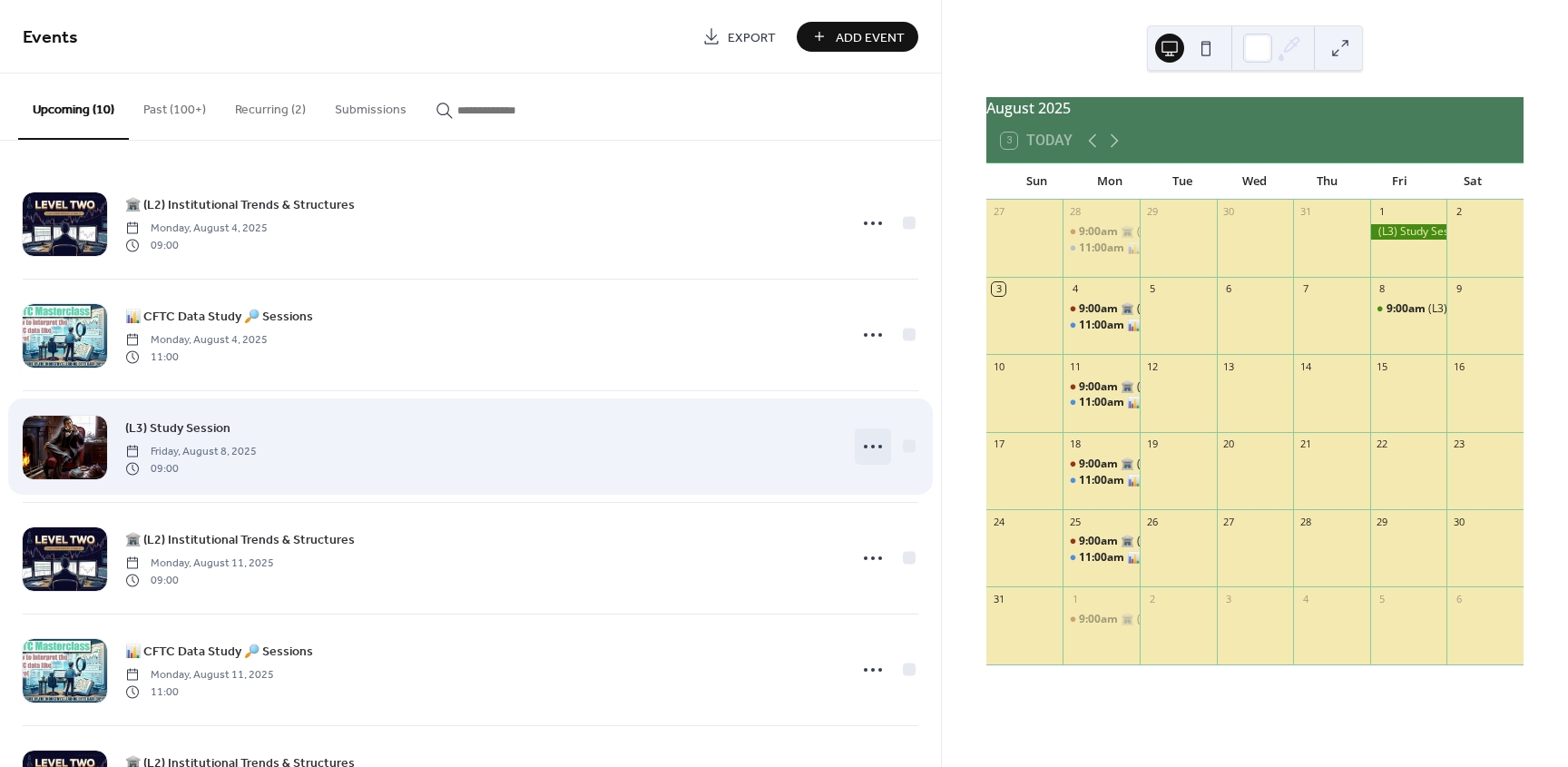 click 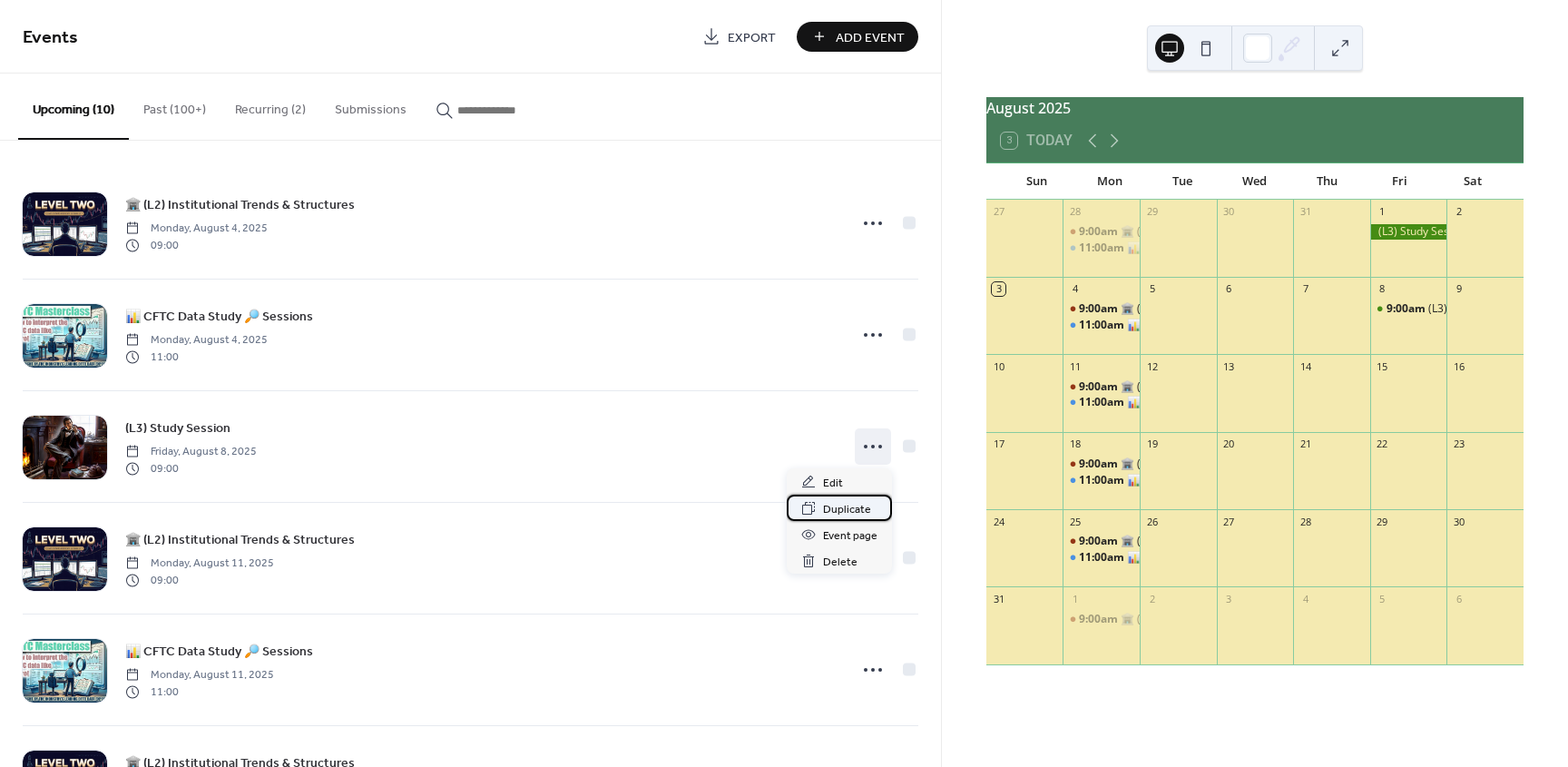 click on "Duplicate" at bounding box center [847, 509] 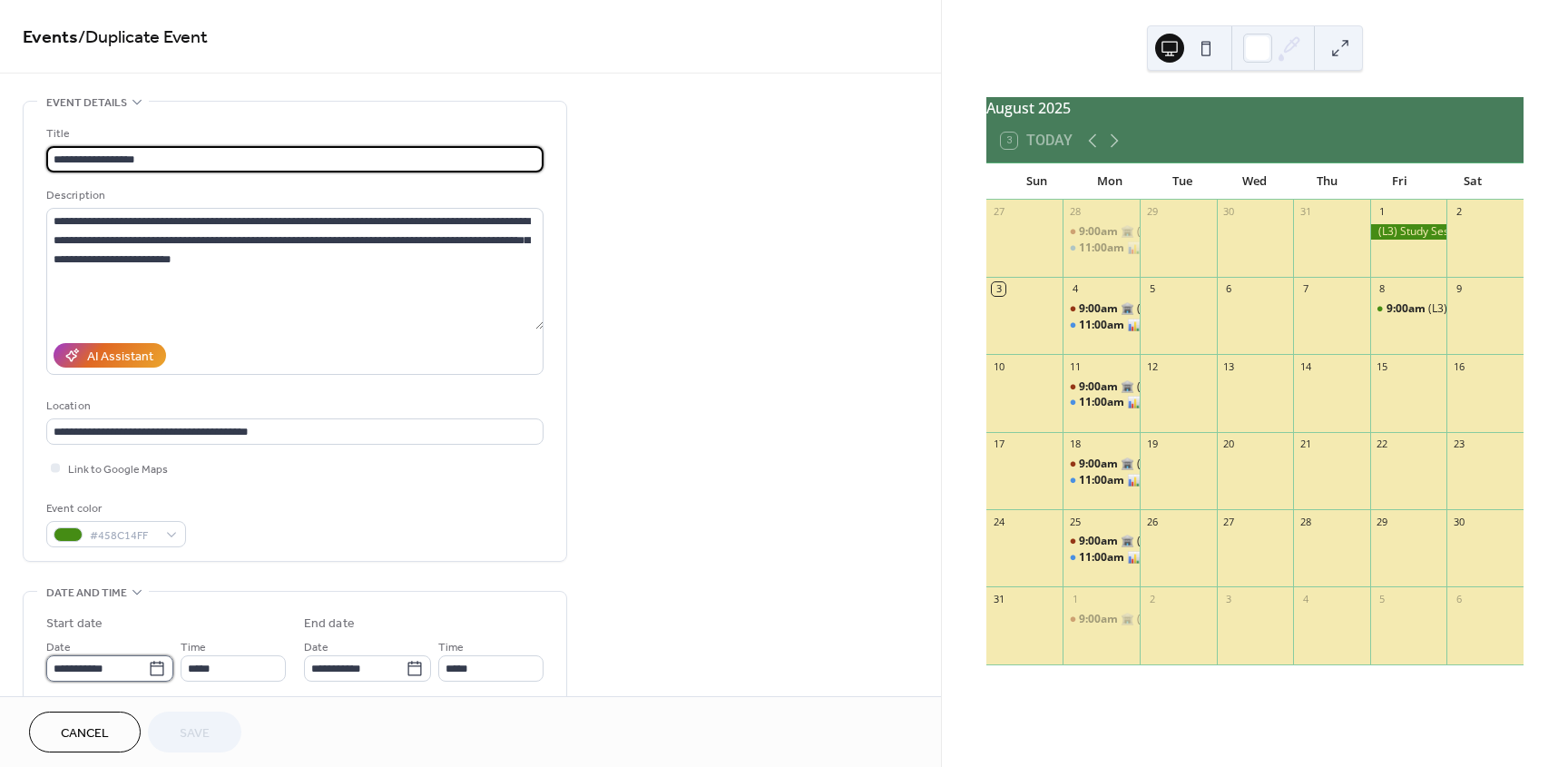 click on "**********" at bounding box center (97, 668) 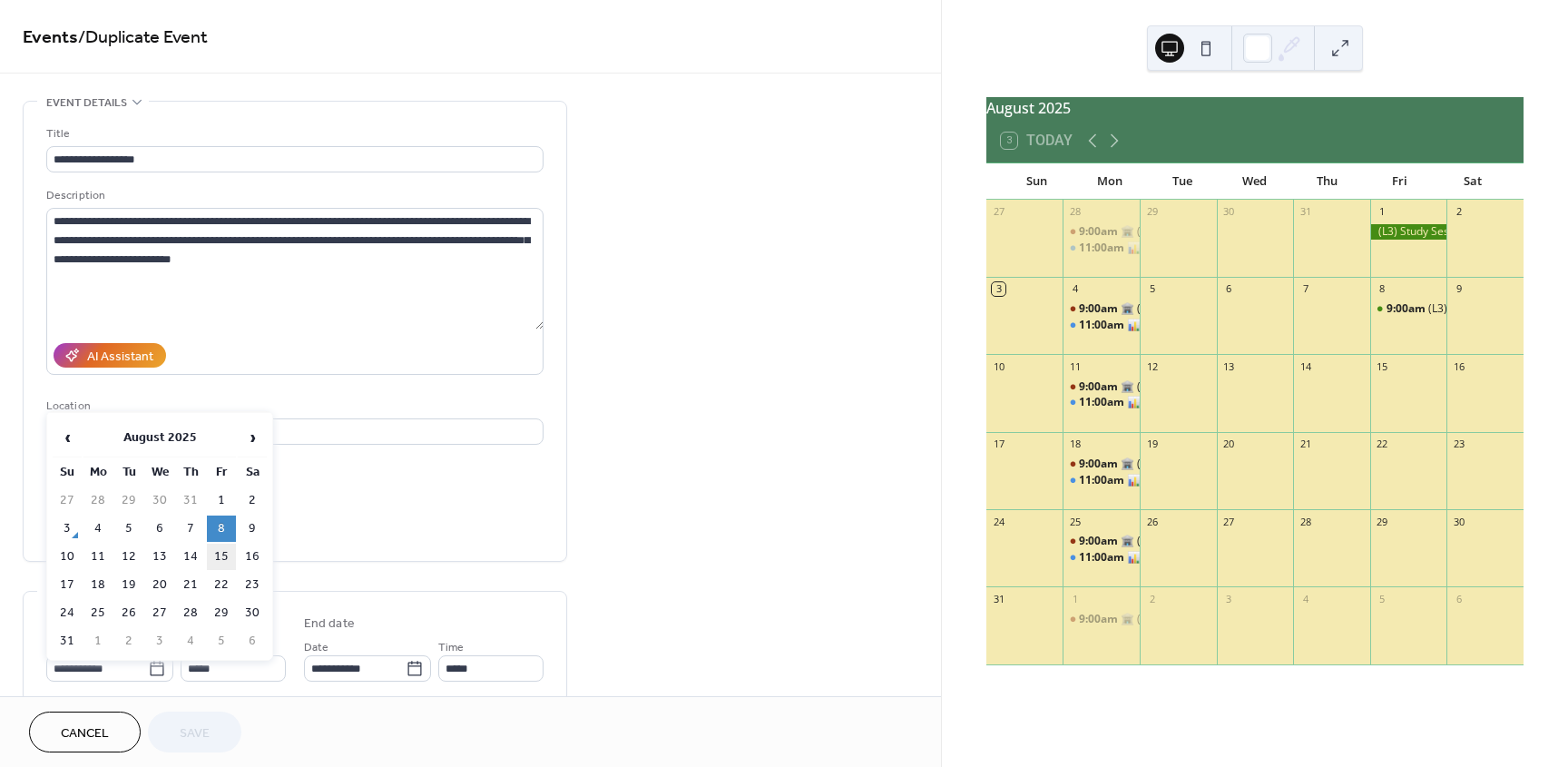 click on "15" at bounding box center (221, 556) 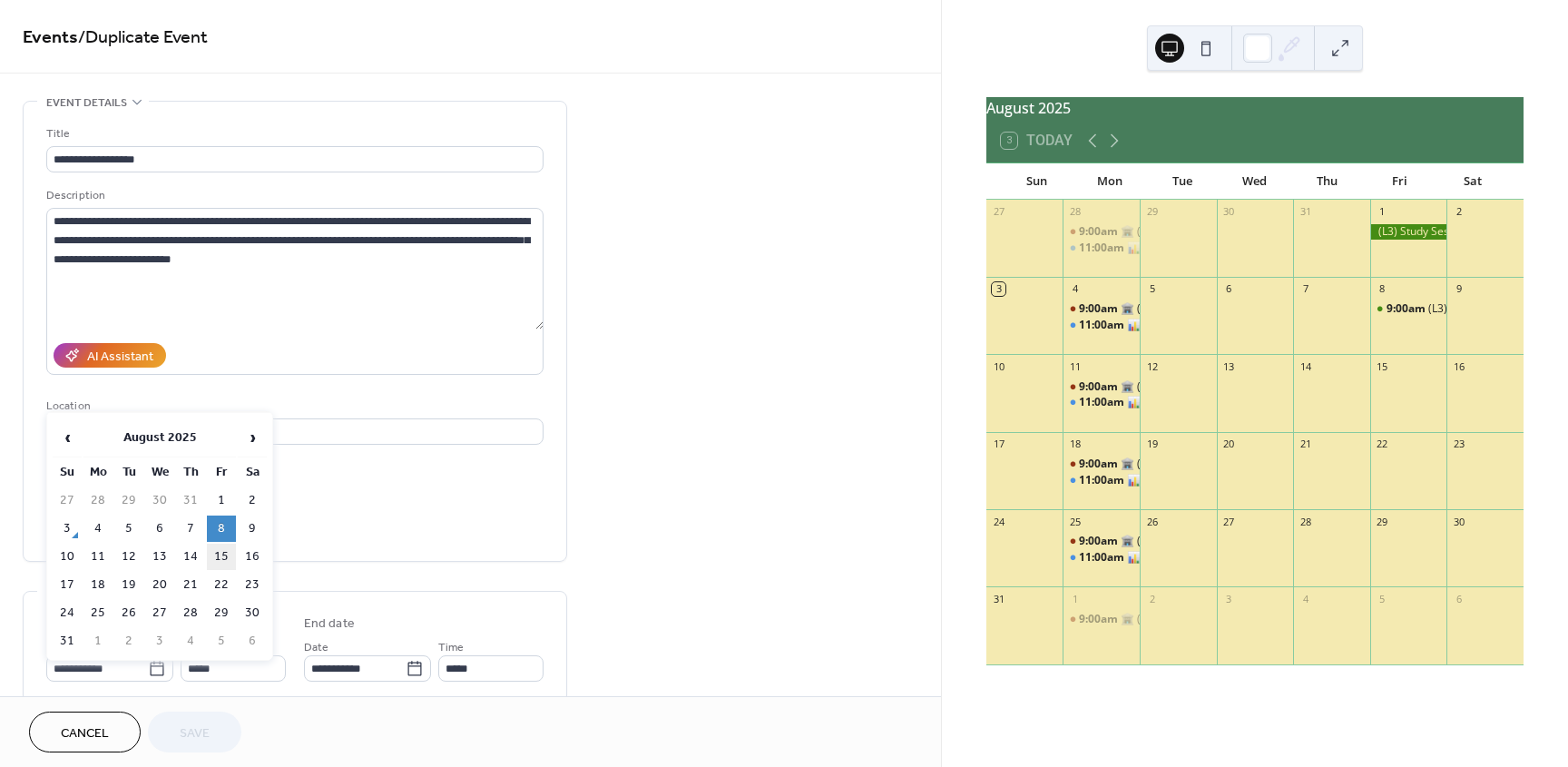 type on "**********" 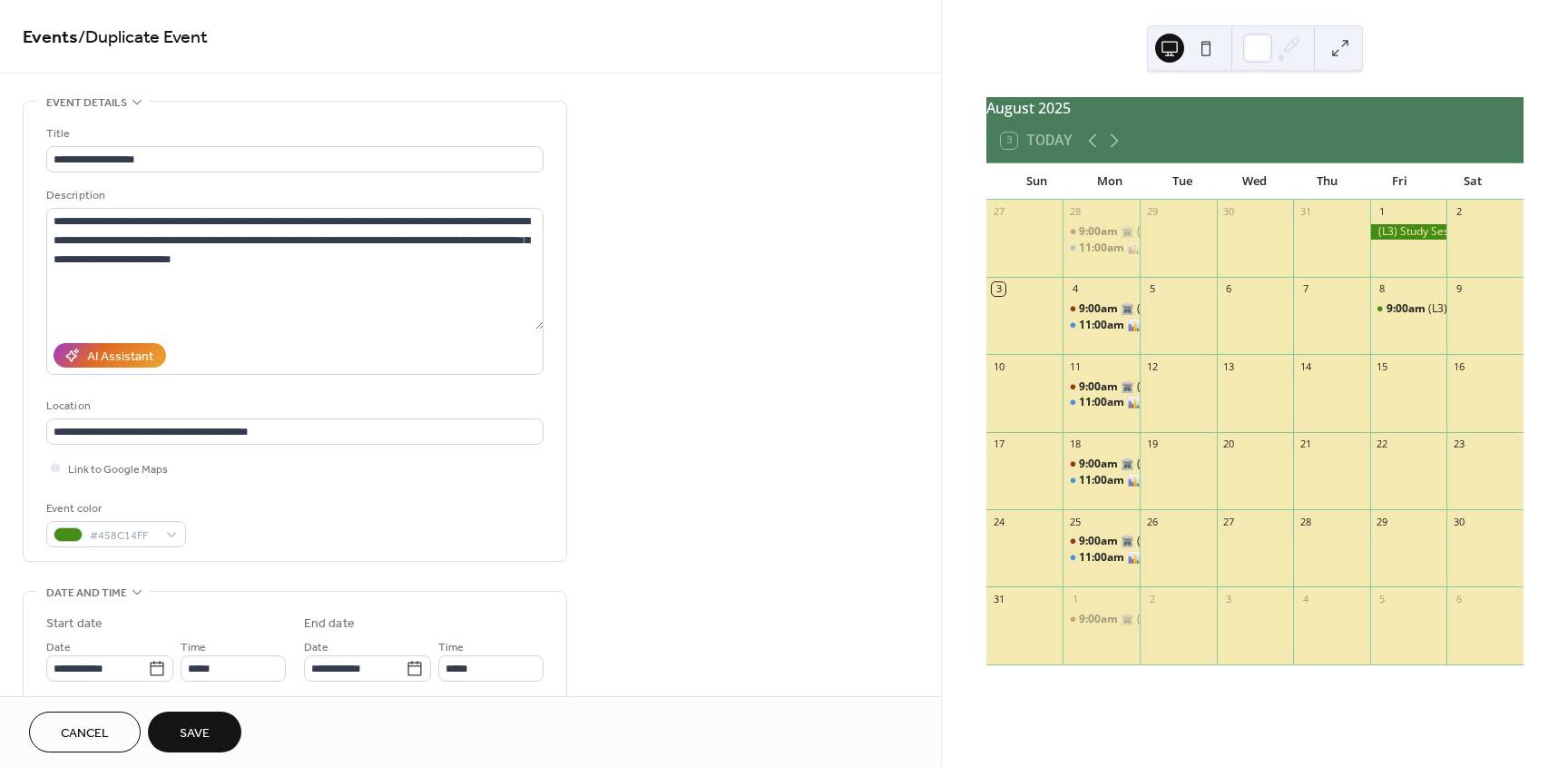 click on "Save" at bounding box center (194, 733) 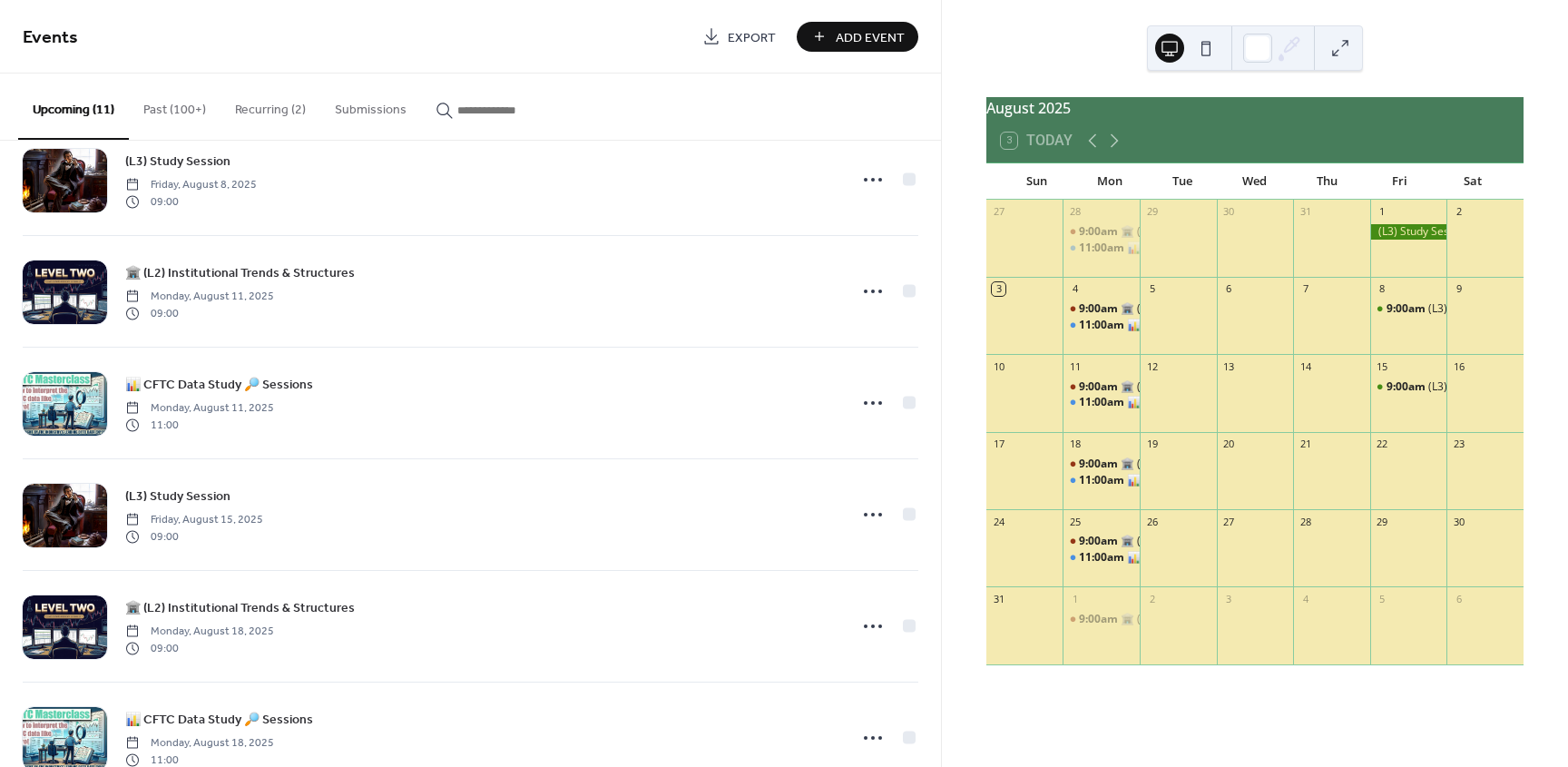 scroll, scrollTop: 272, scrollLeft: 0, axis: vertical 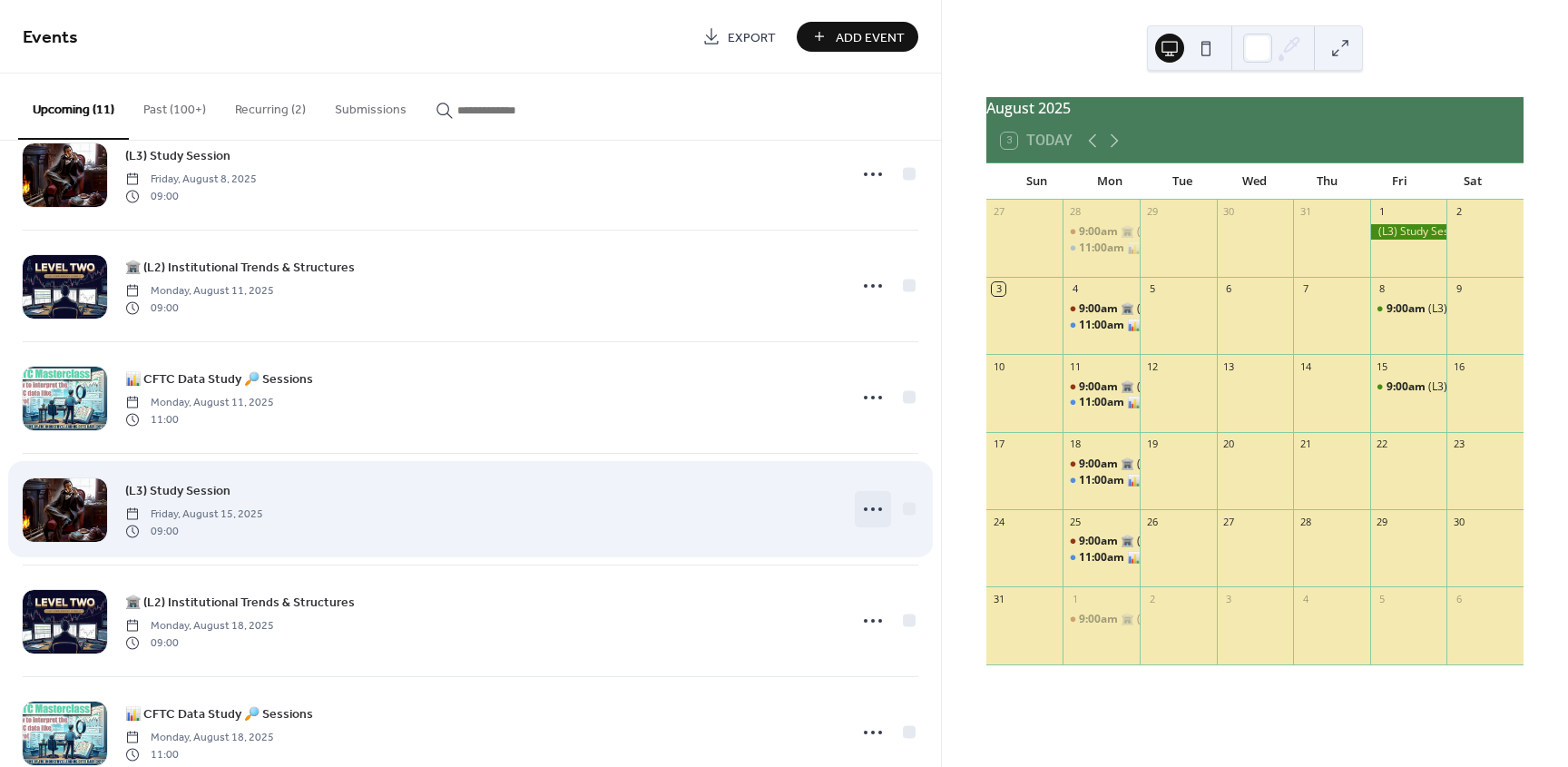 click 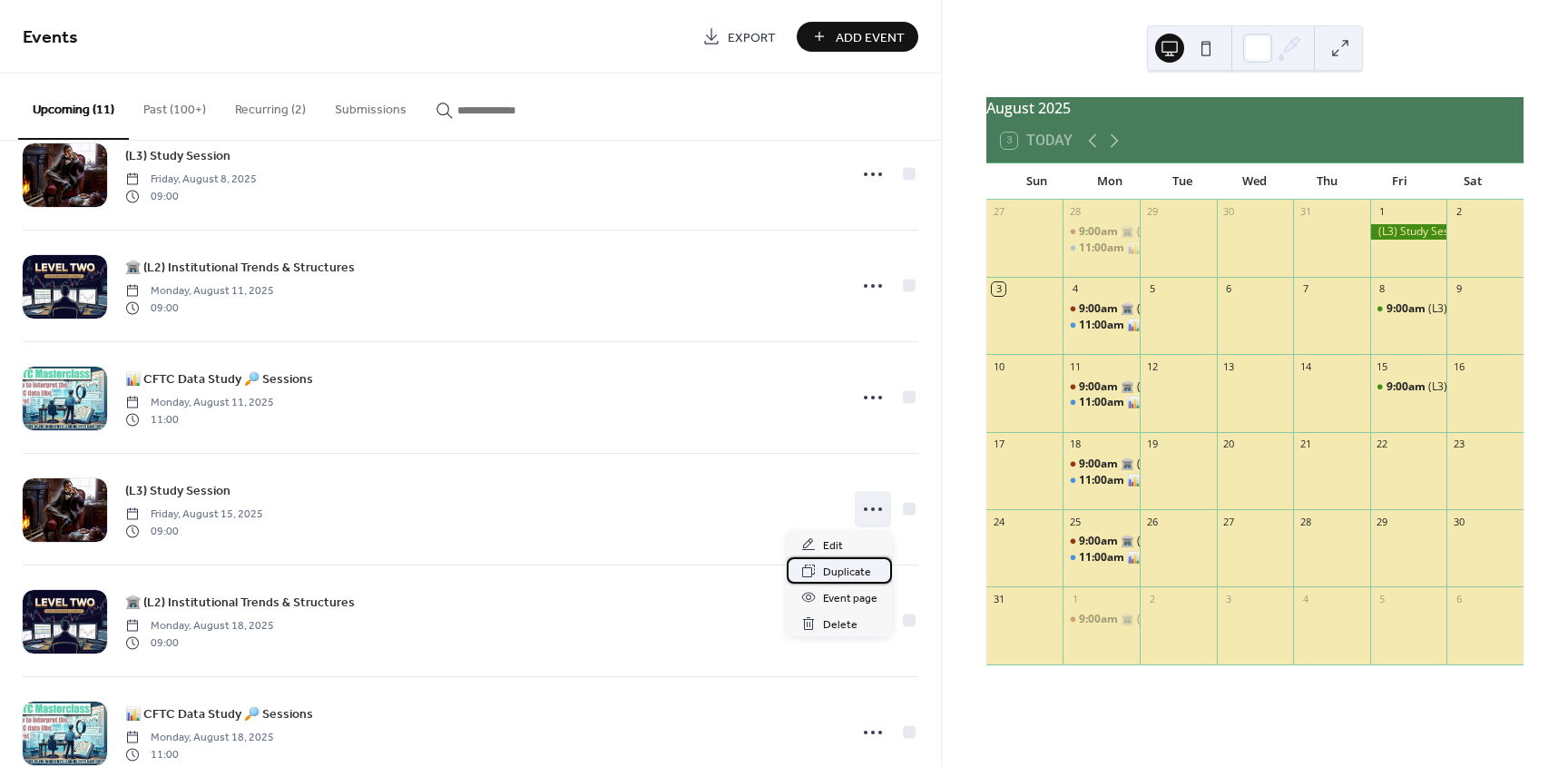 click on "Duplicate" at bounding box center (847, 572) 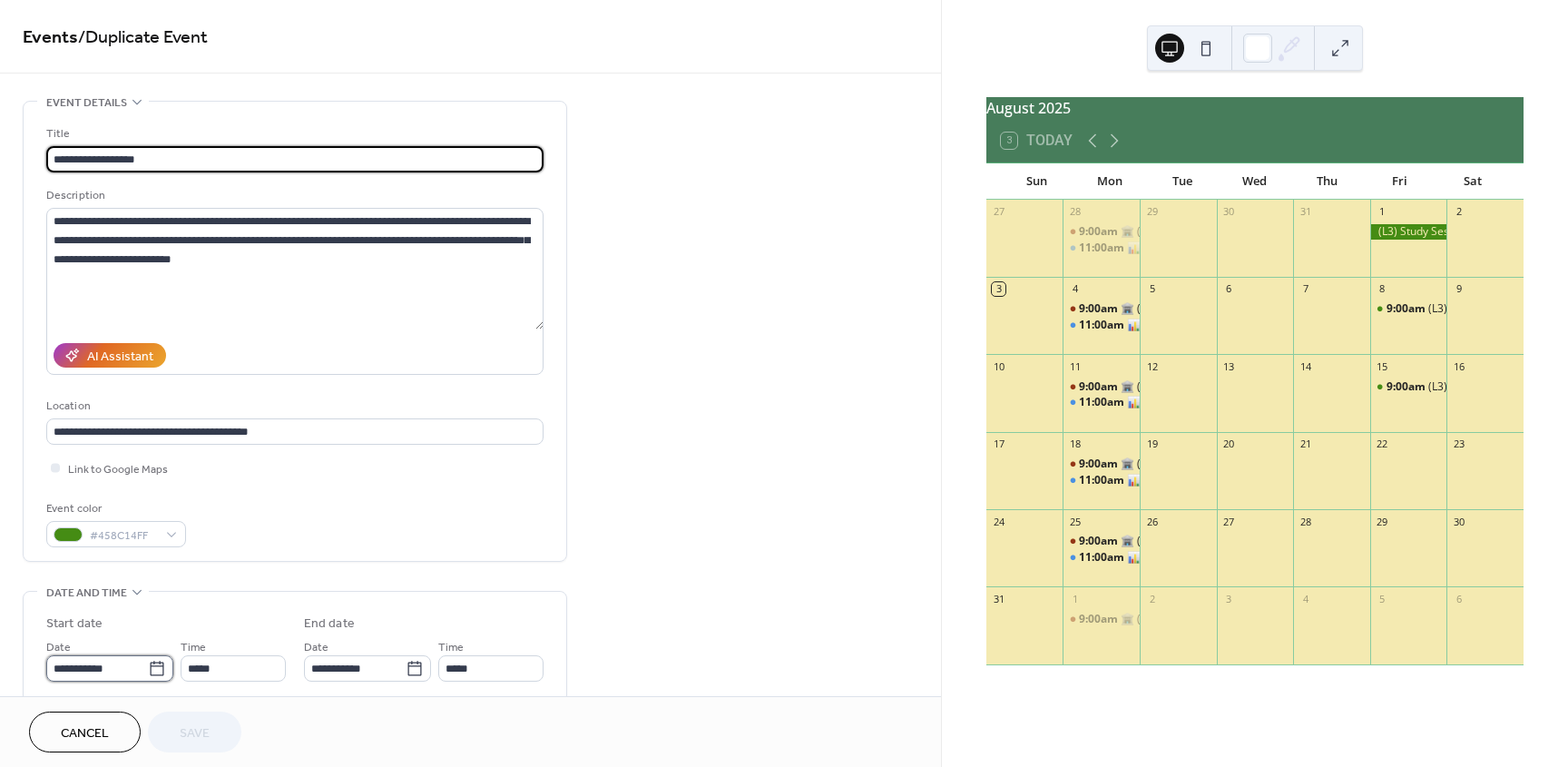 click on "**********" at bounding box center [97, 668] 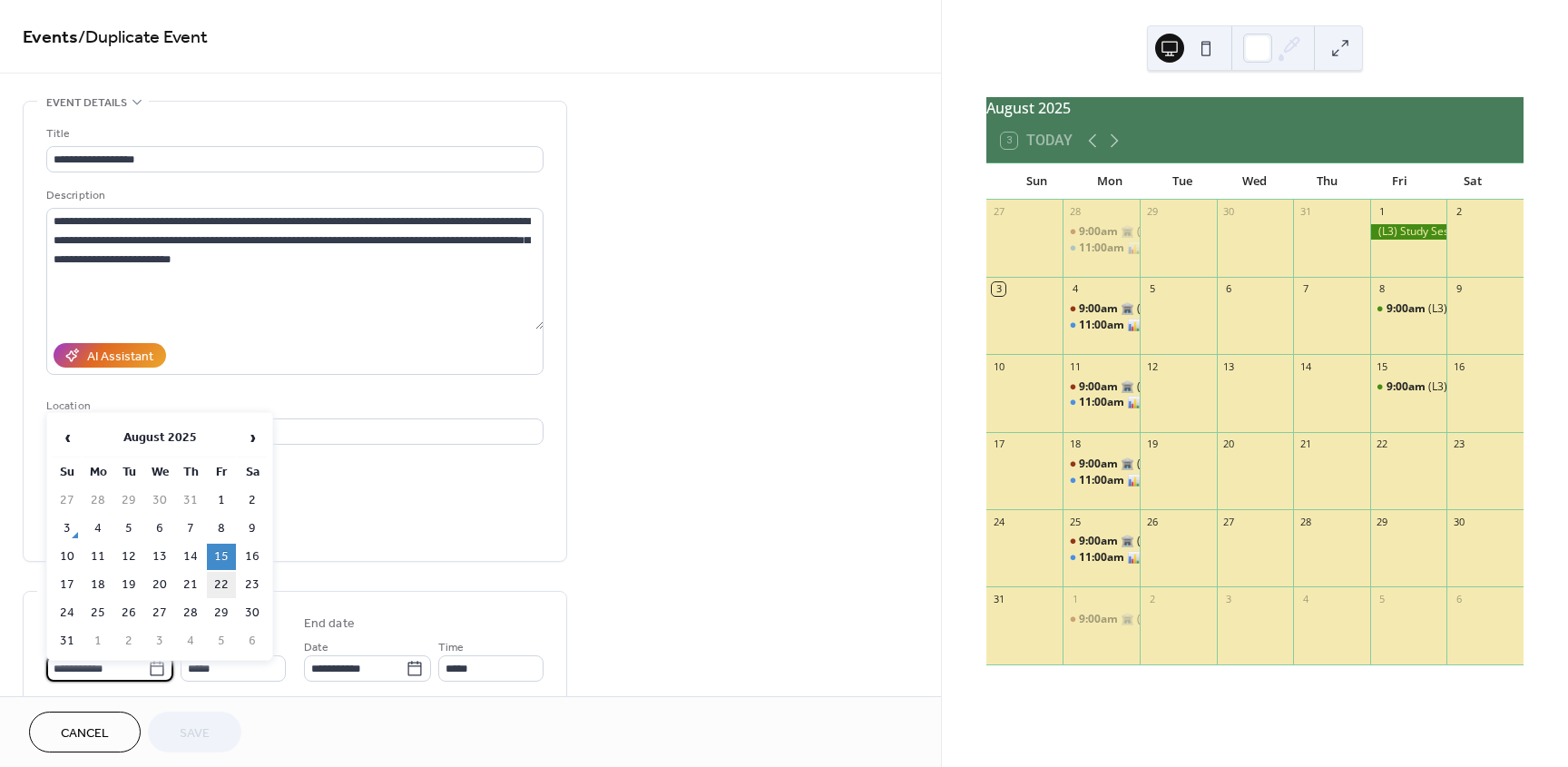 click on "22" at bounding box center (221, 585) 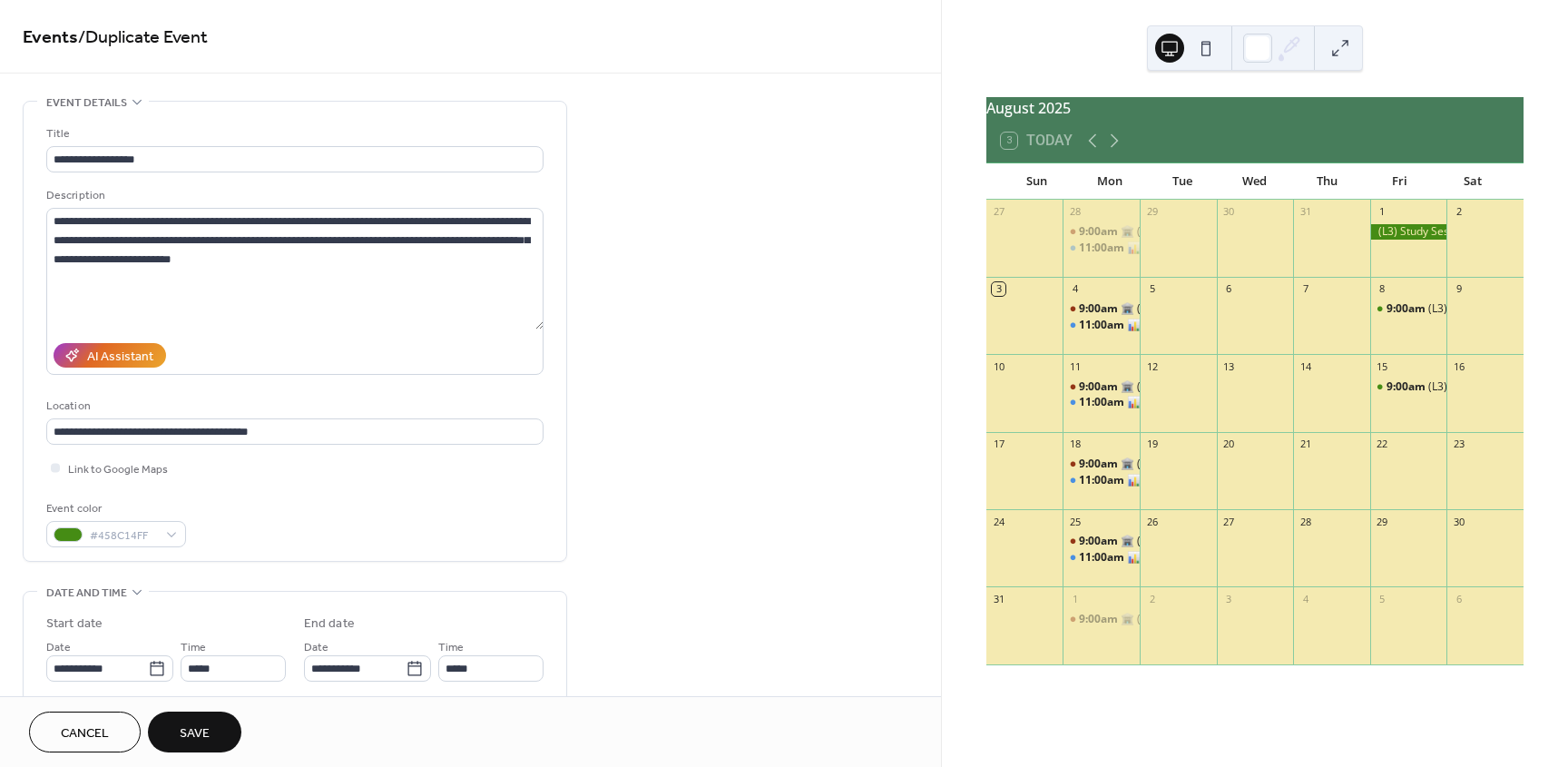 click on "Save" at bounding box center [194, 732] 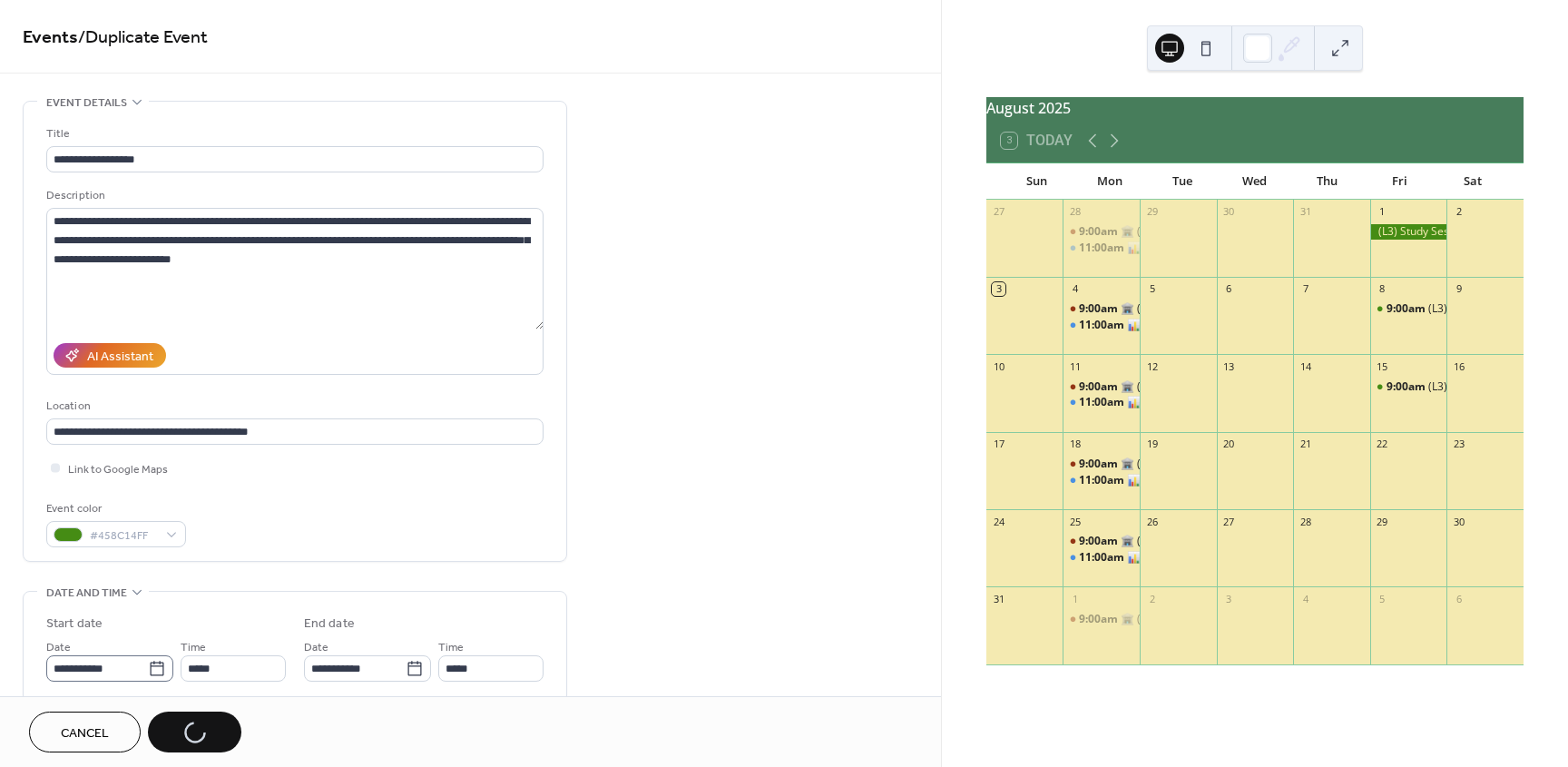 click 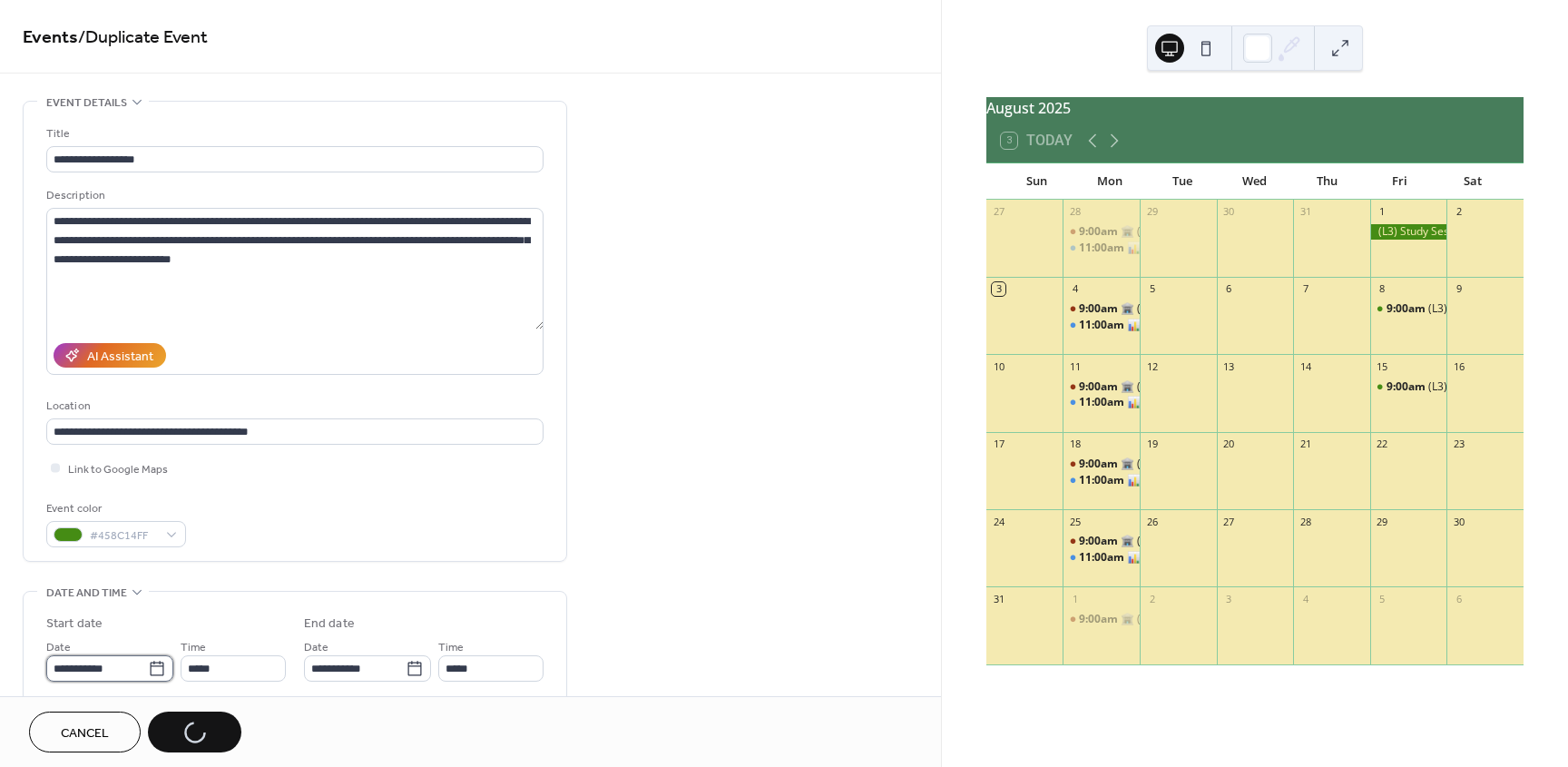 click on "**********" at bounding box center [97, 668] 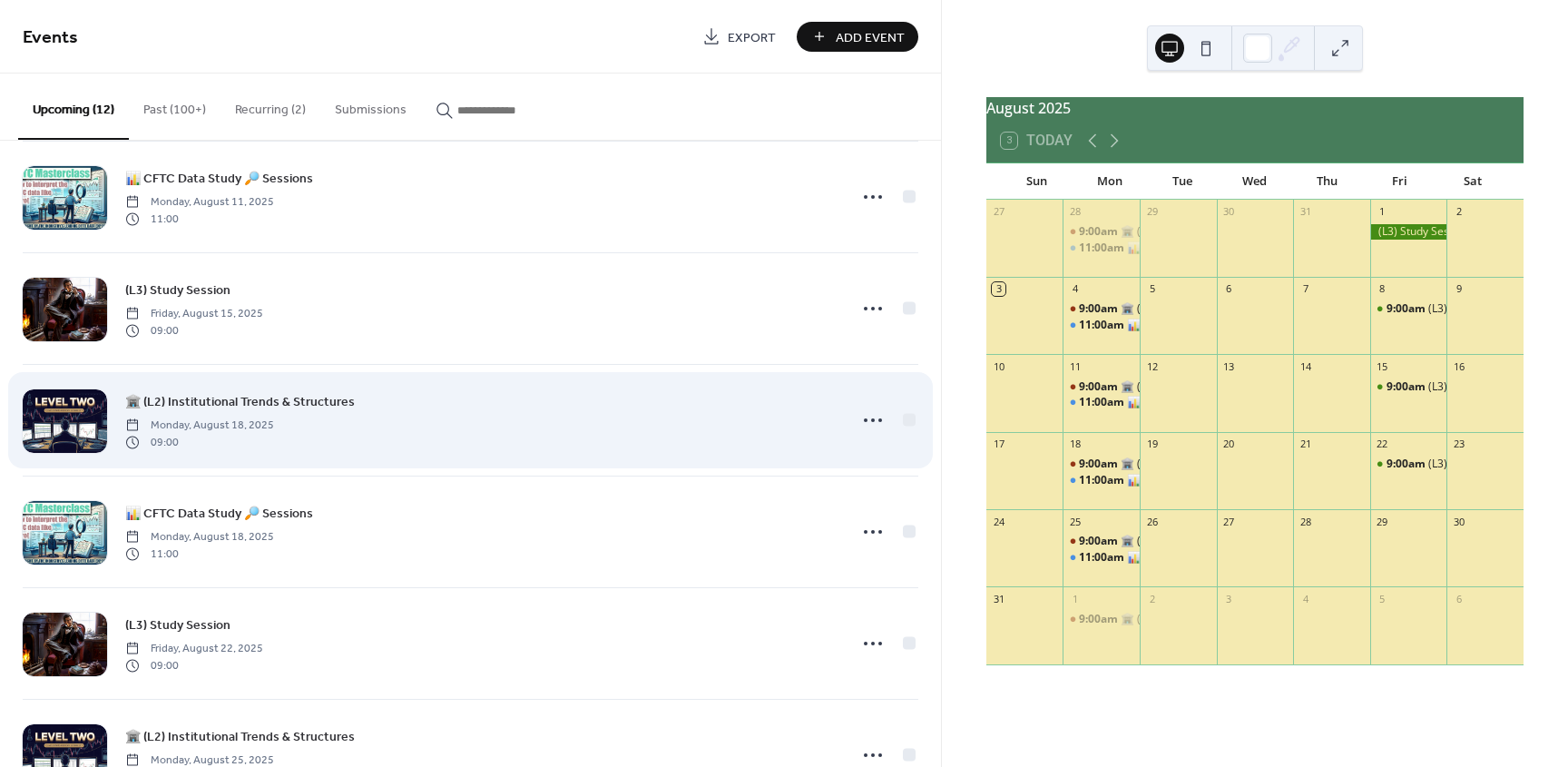 scroll, scrollTop: 490, scrollLeft: 0, axis: vertical 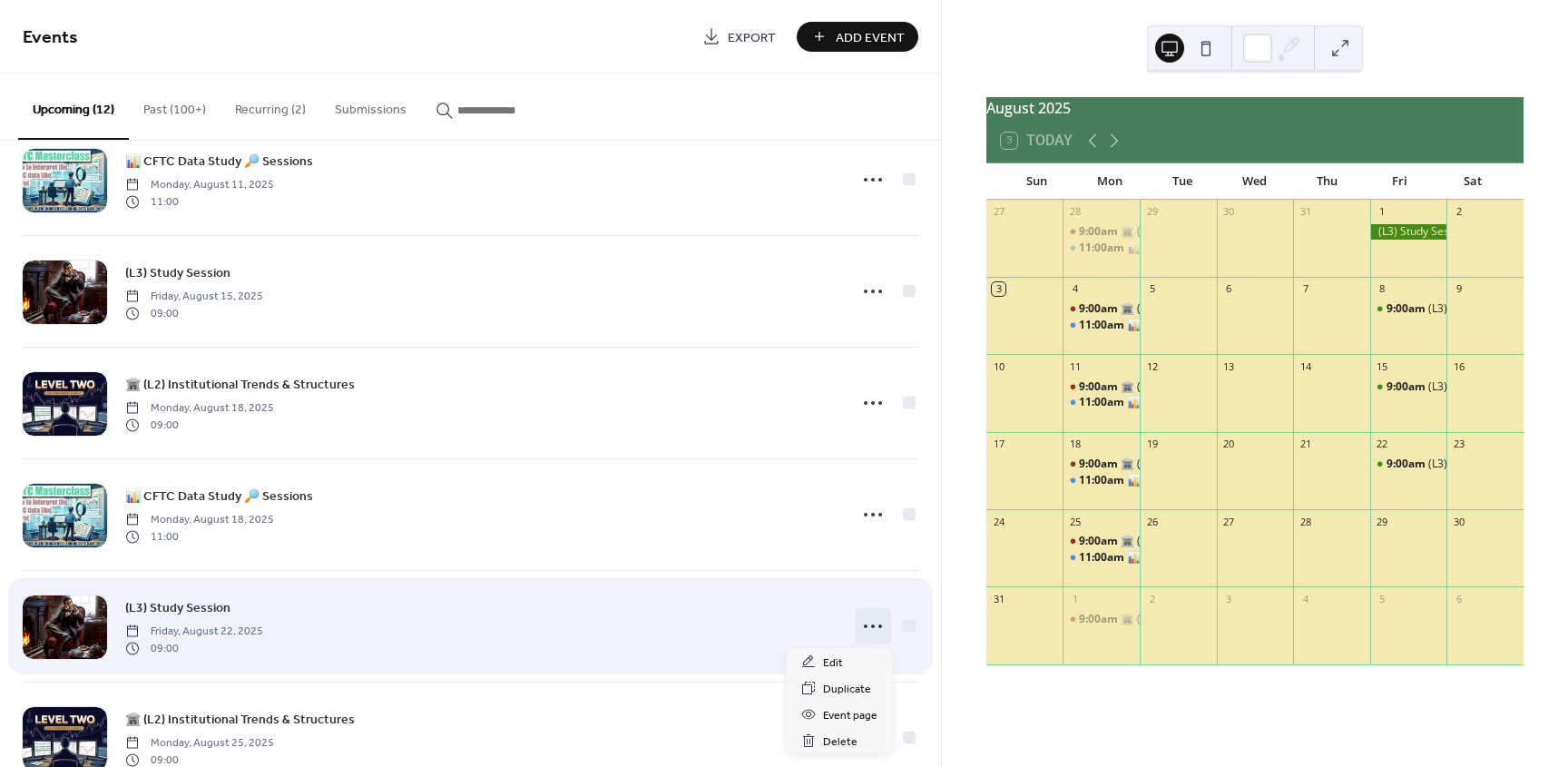 click 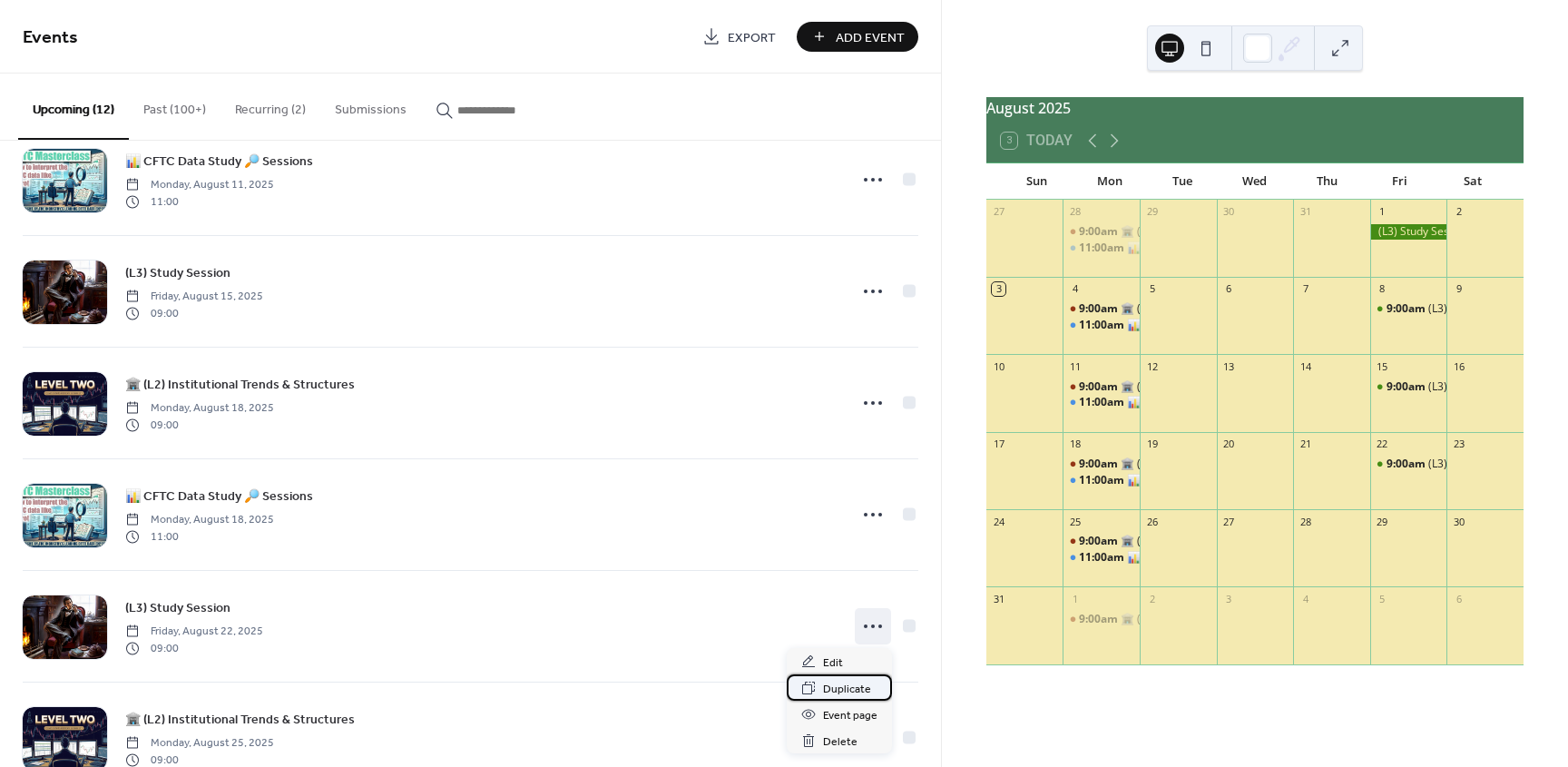 click on "Duplicate" at bounding box center (847, 689) 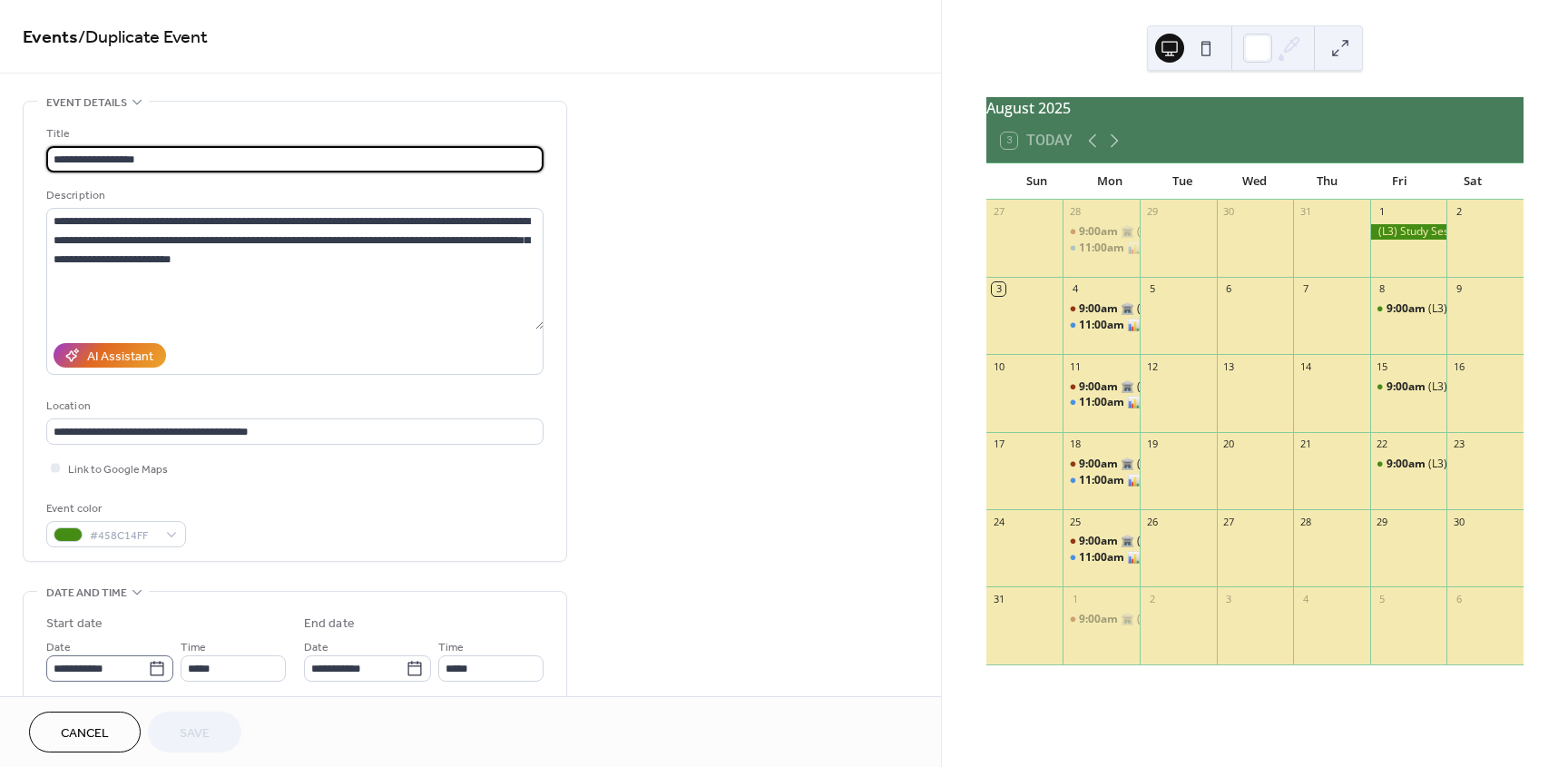 click 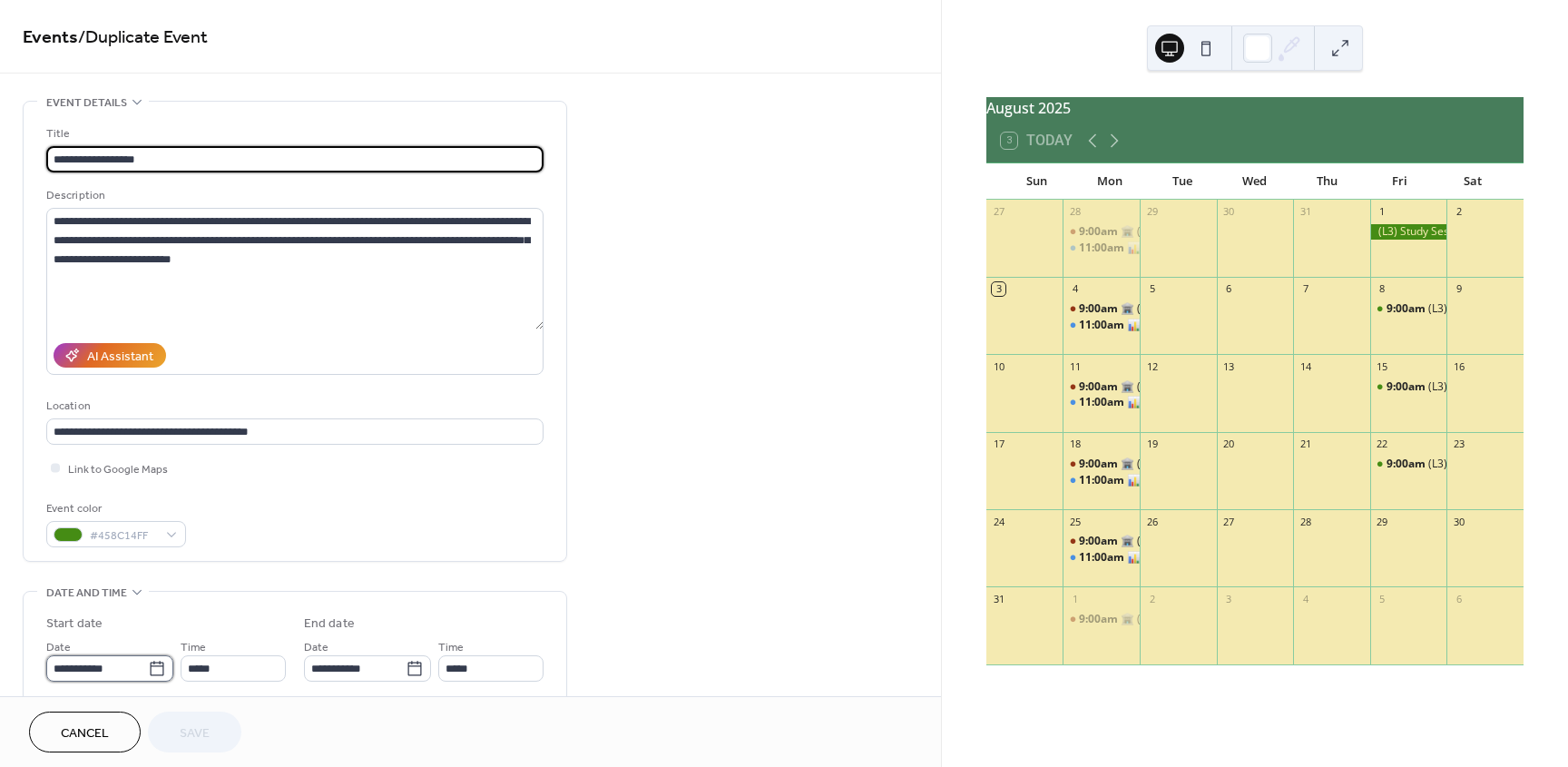 click on "**********" at bounding box center (97, 668) 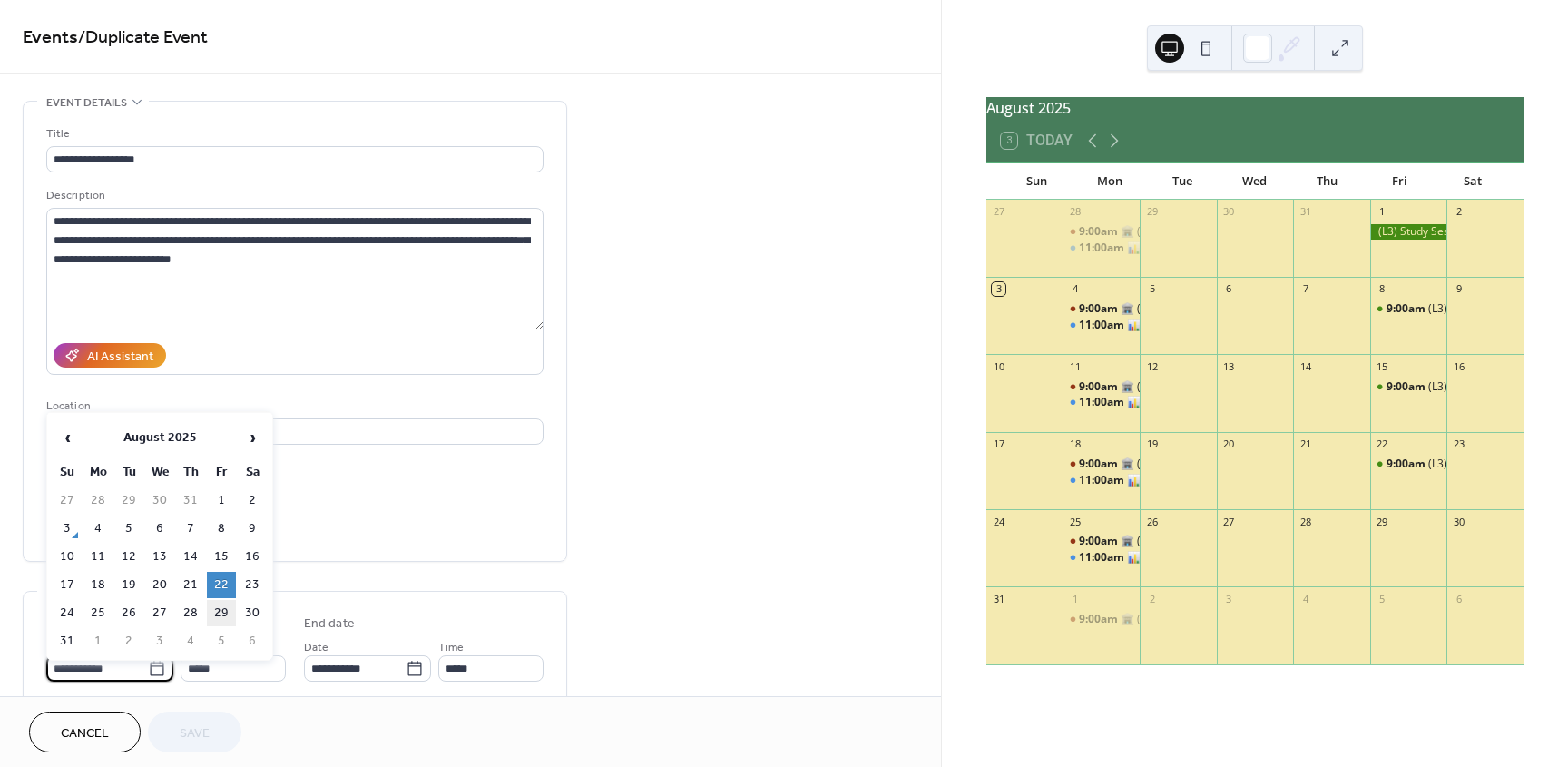 click on "29" at bounding box center (221, 613) 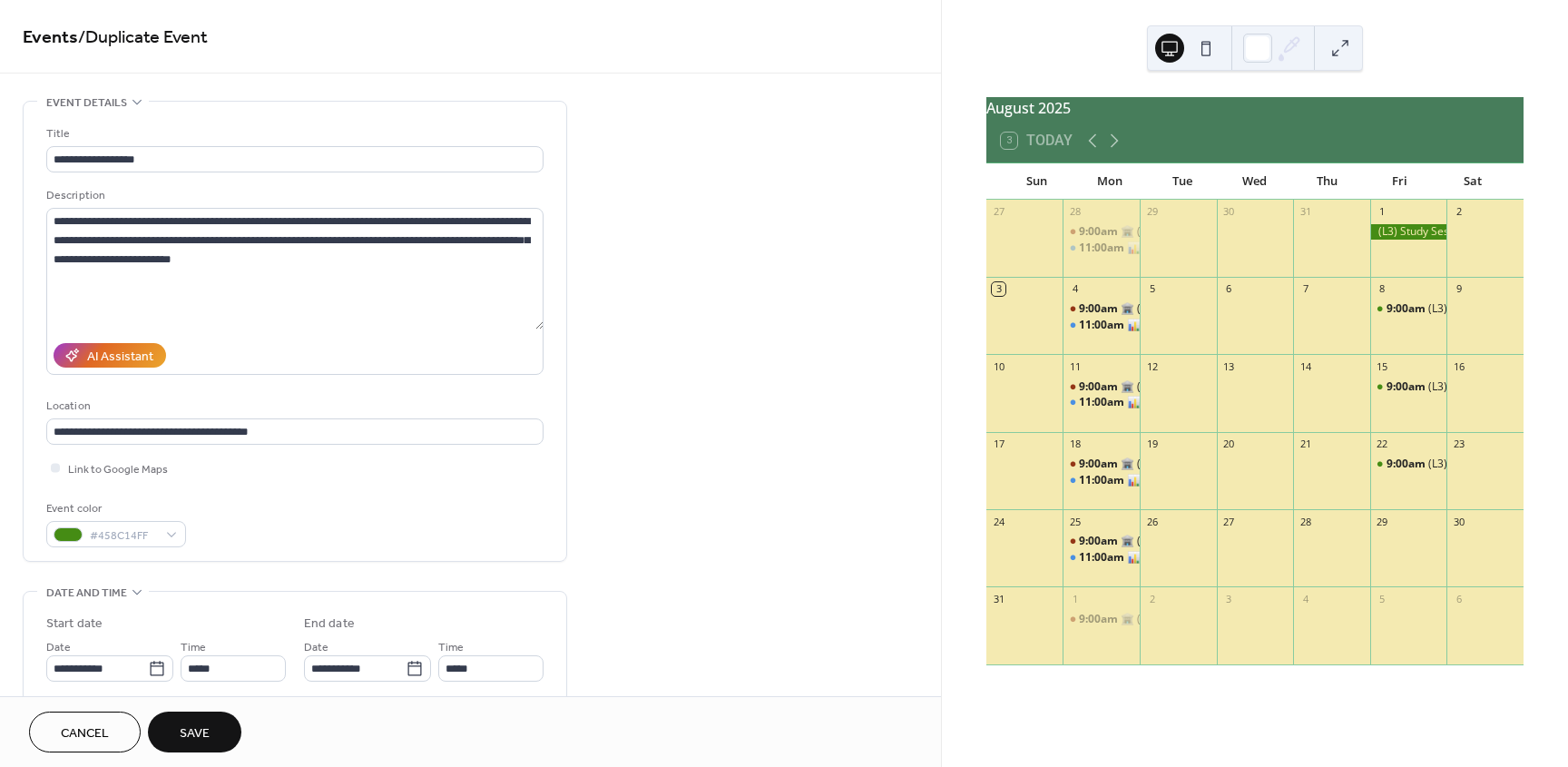 type on "**********" 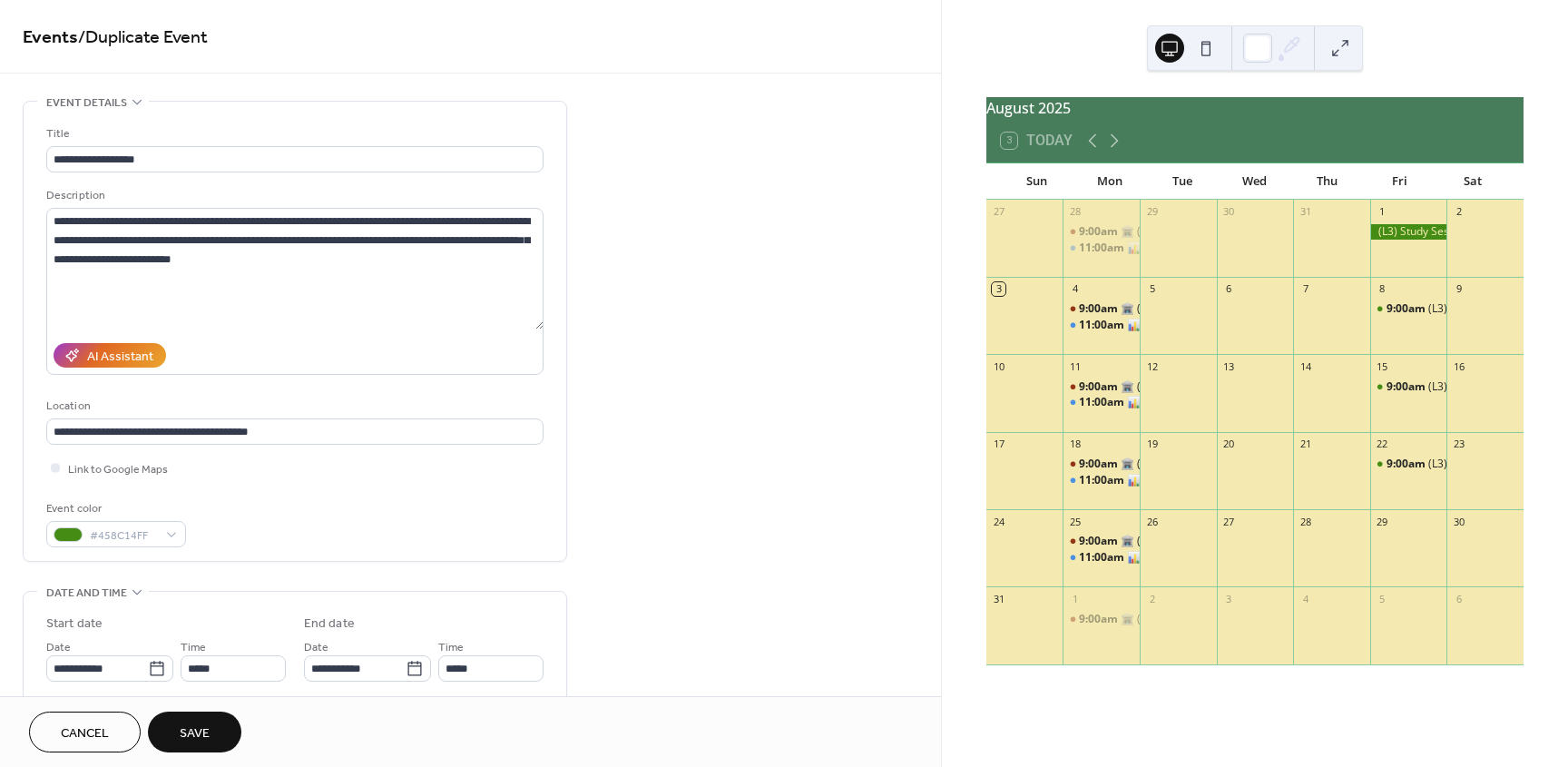 type on "**********" 